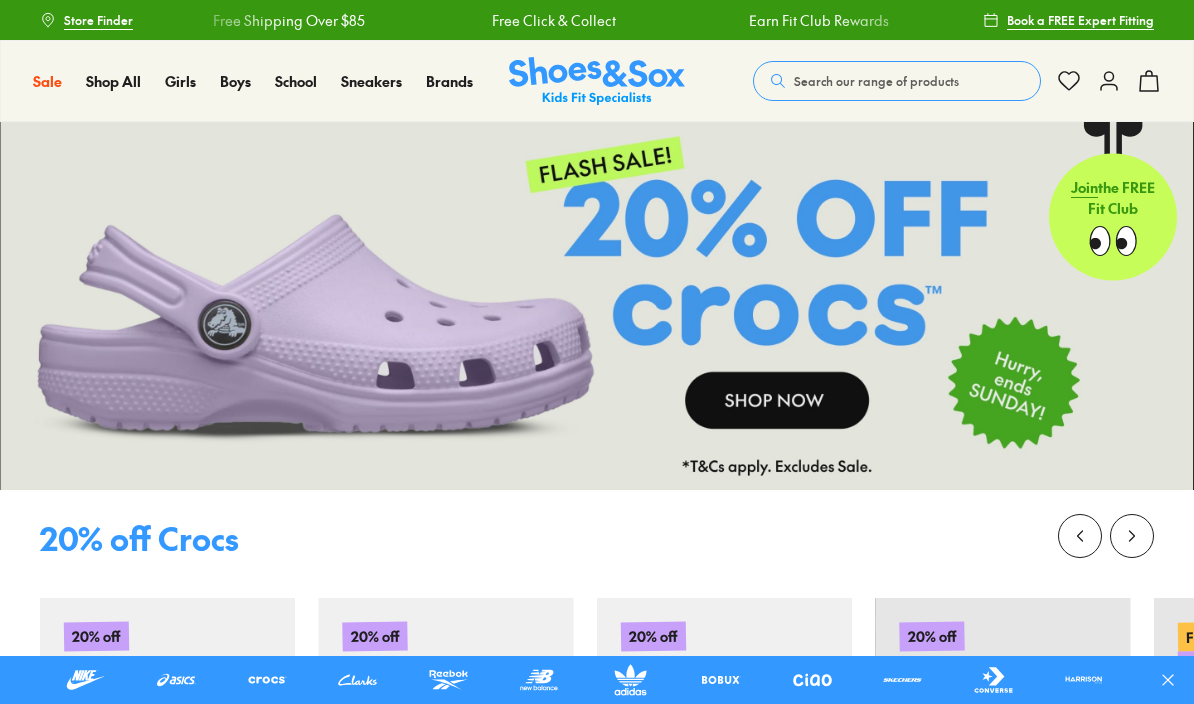scroll, scrollTop: 0, scrollLeft: 0, axis: both 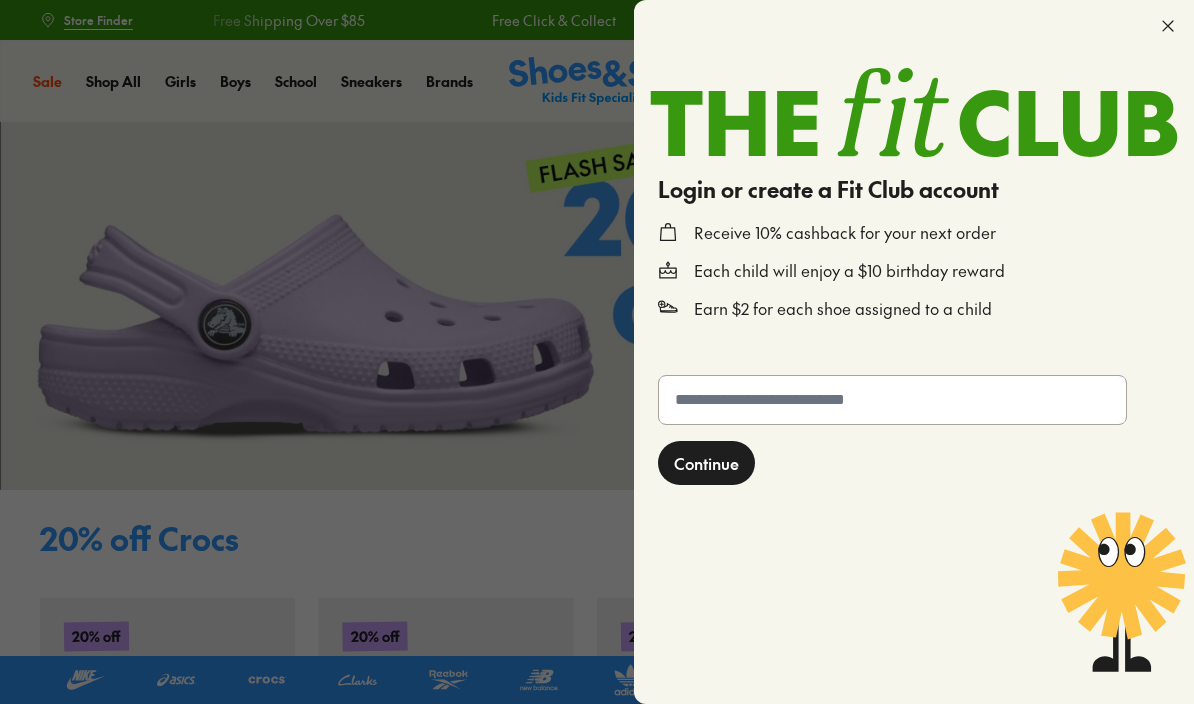 click 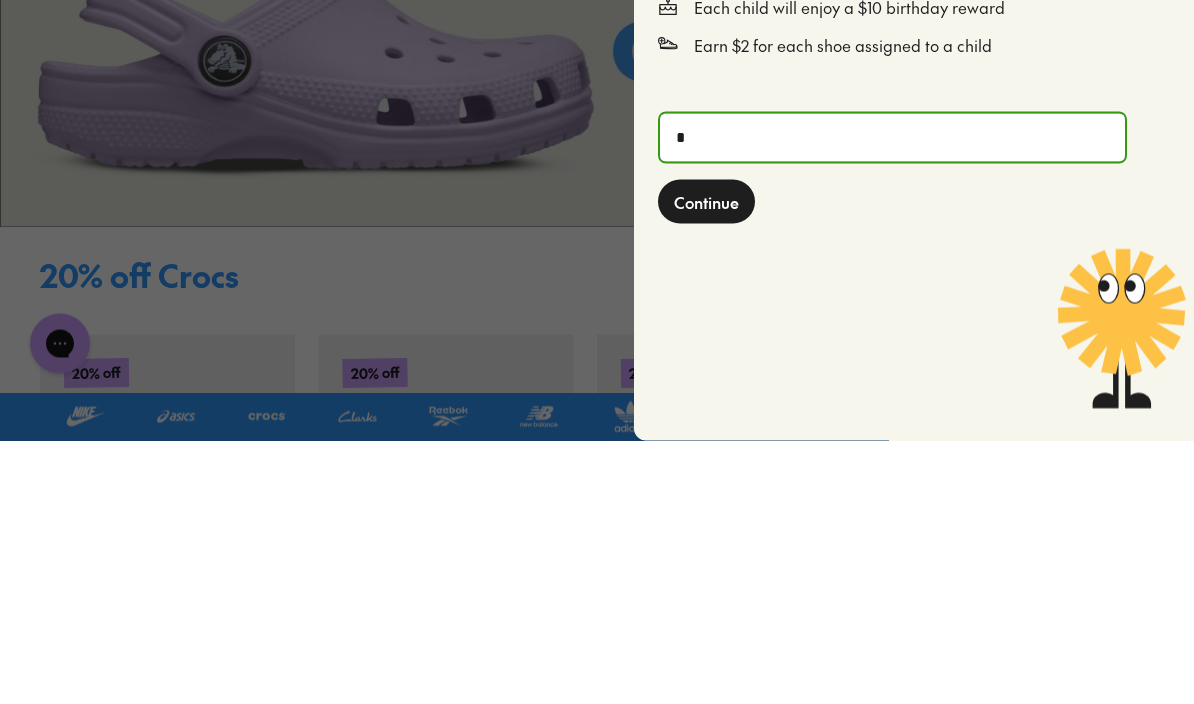 scroll, scrollTop: 0, scrollLeft: 0, axis: both 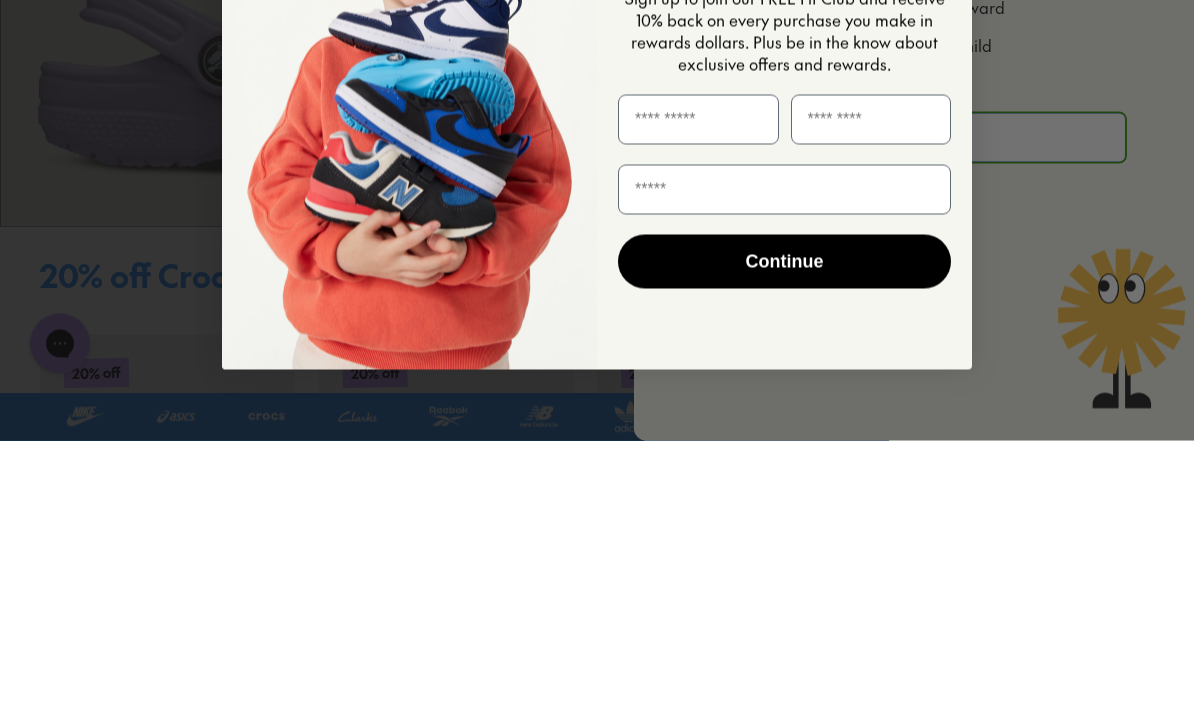 type on "**********" 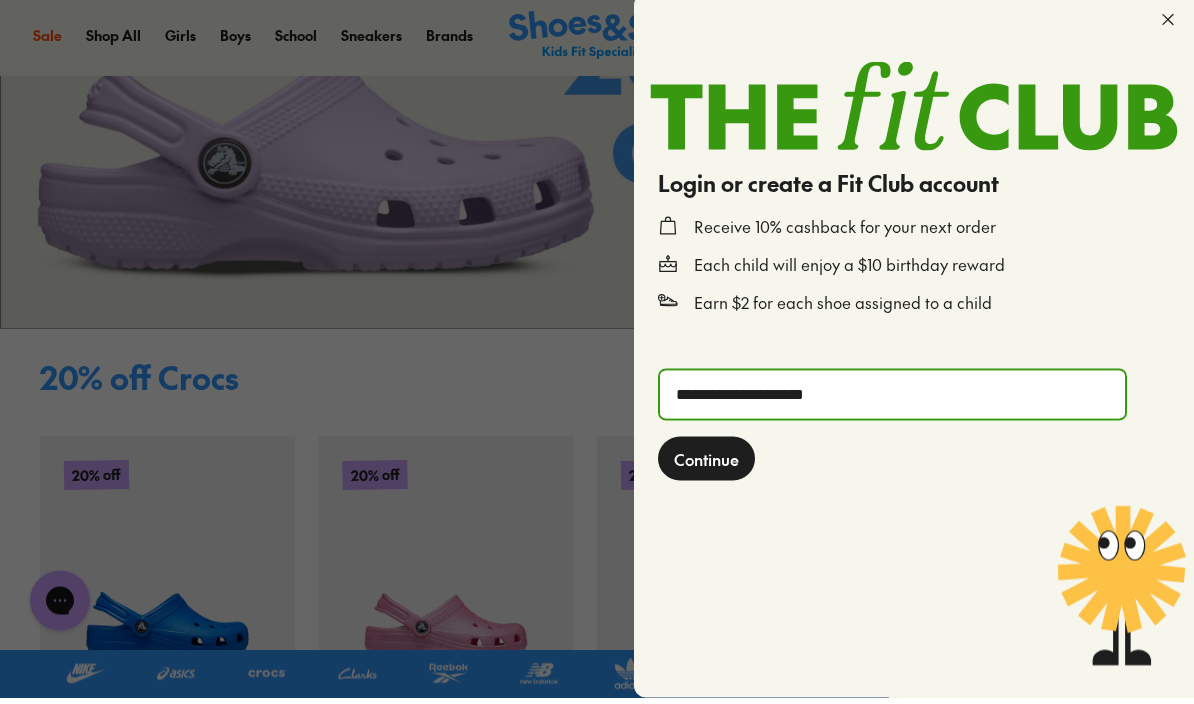 scroll, scrollTop: 138, scrollLeft: 0, axis: vertical 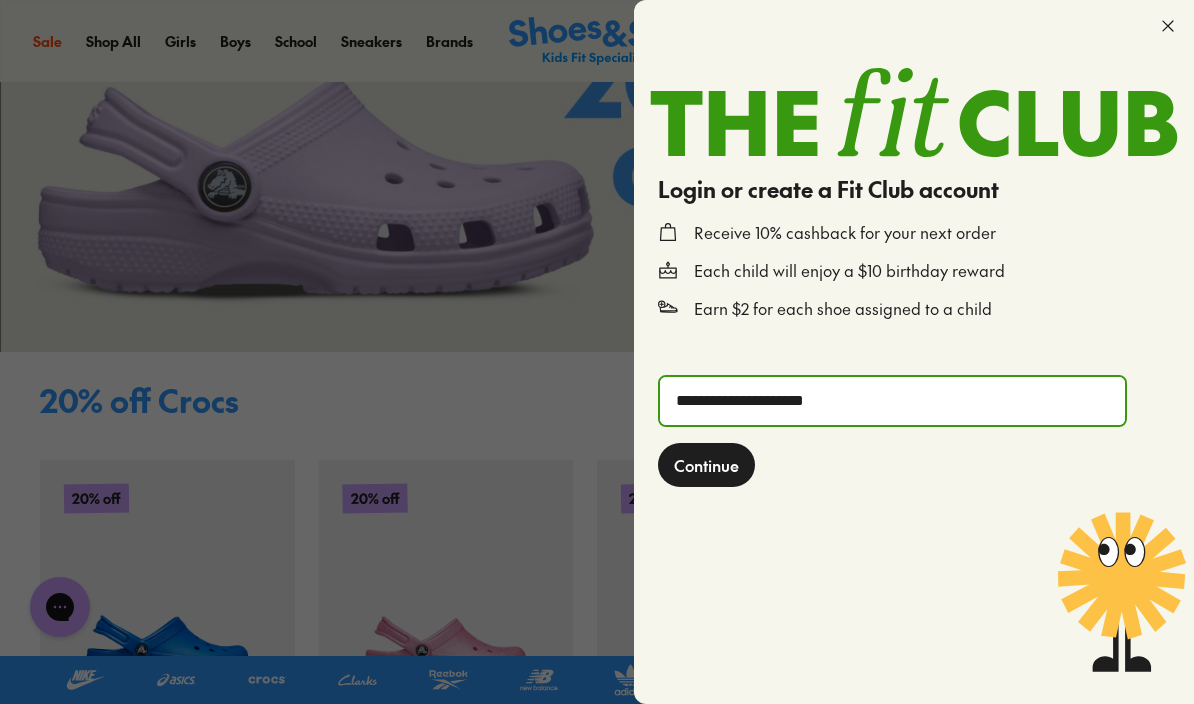 click on "Continue" 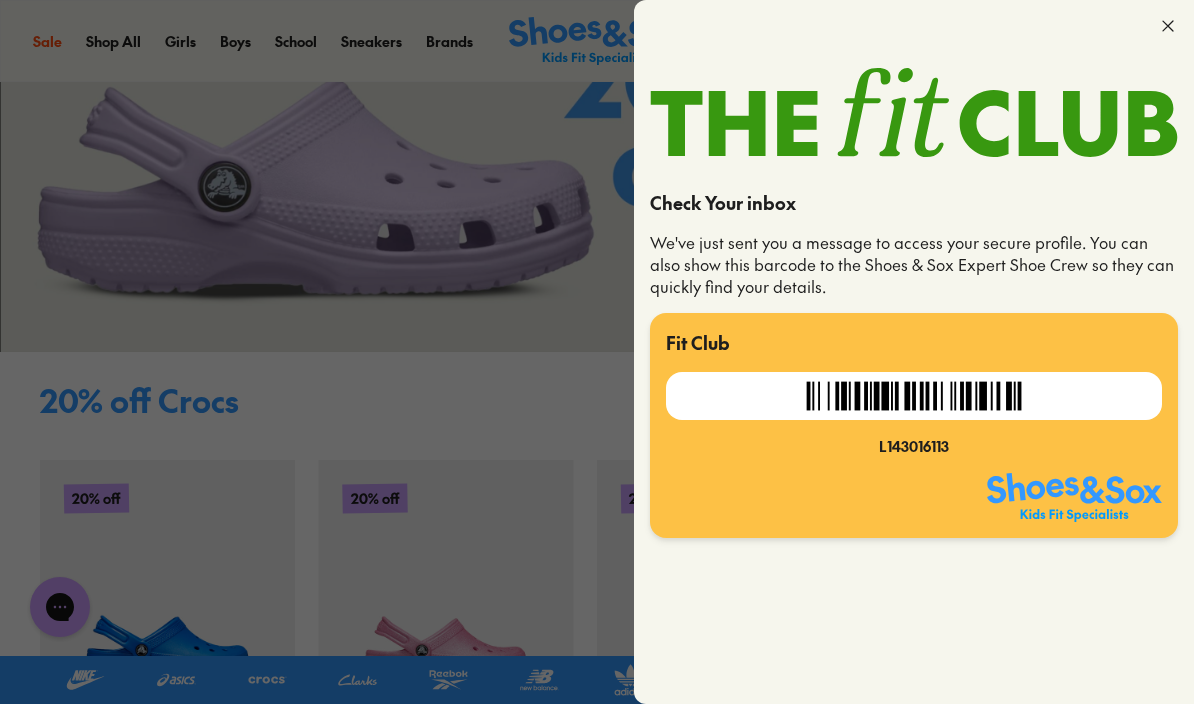 click 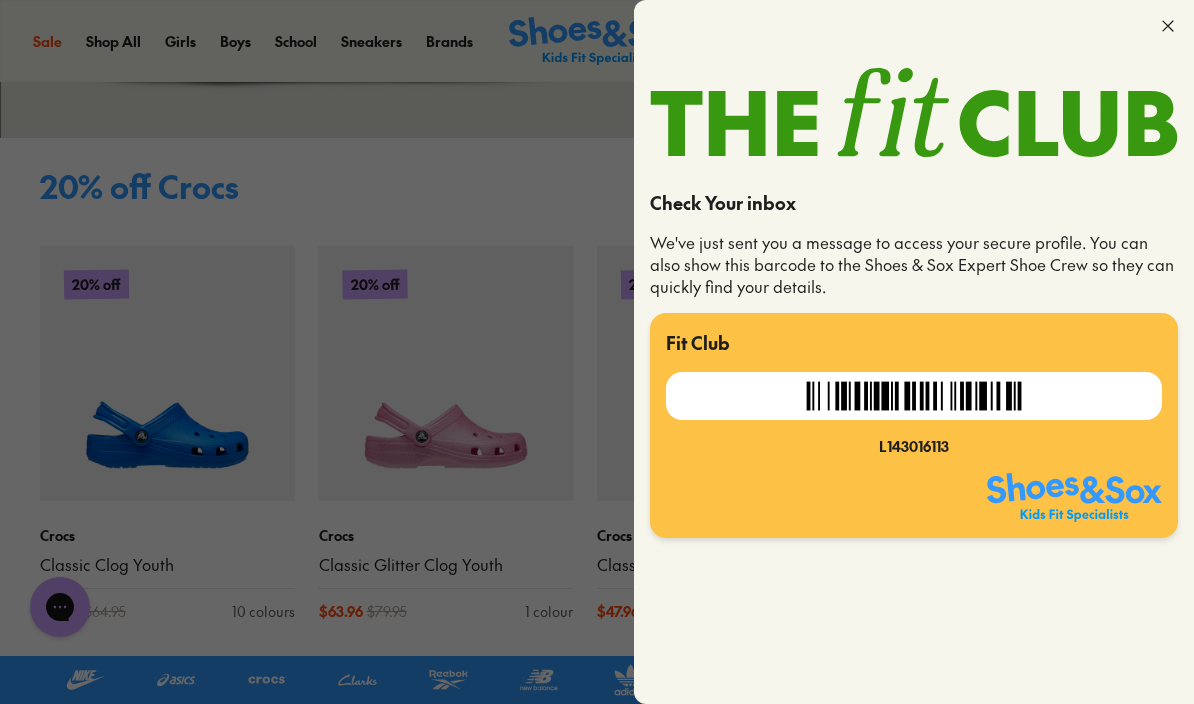 scroll, scrollTop: 396, scrollLeft: 0, axis: vertical 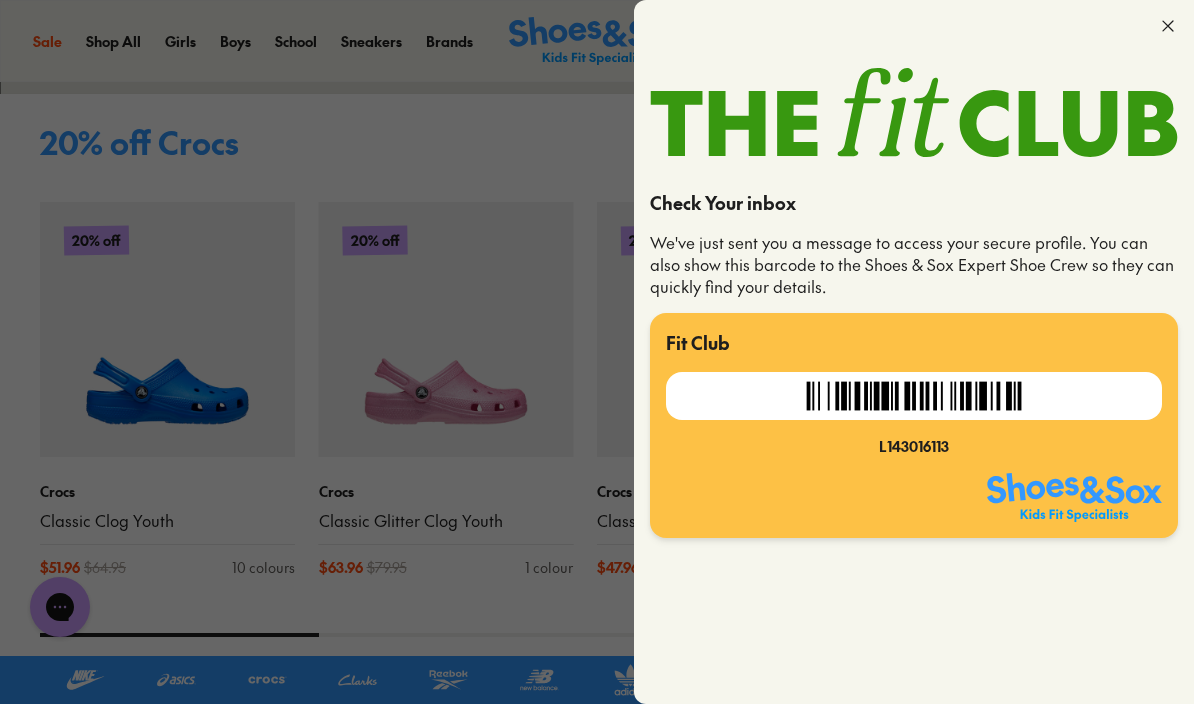 click 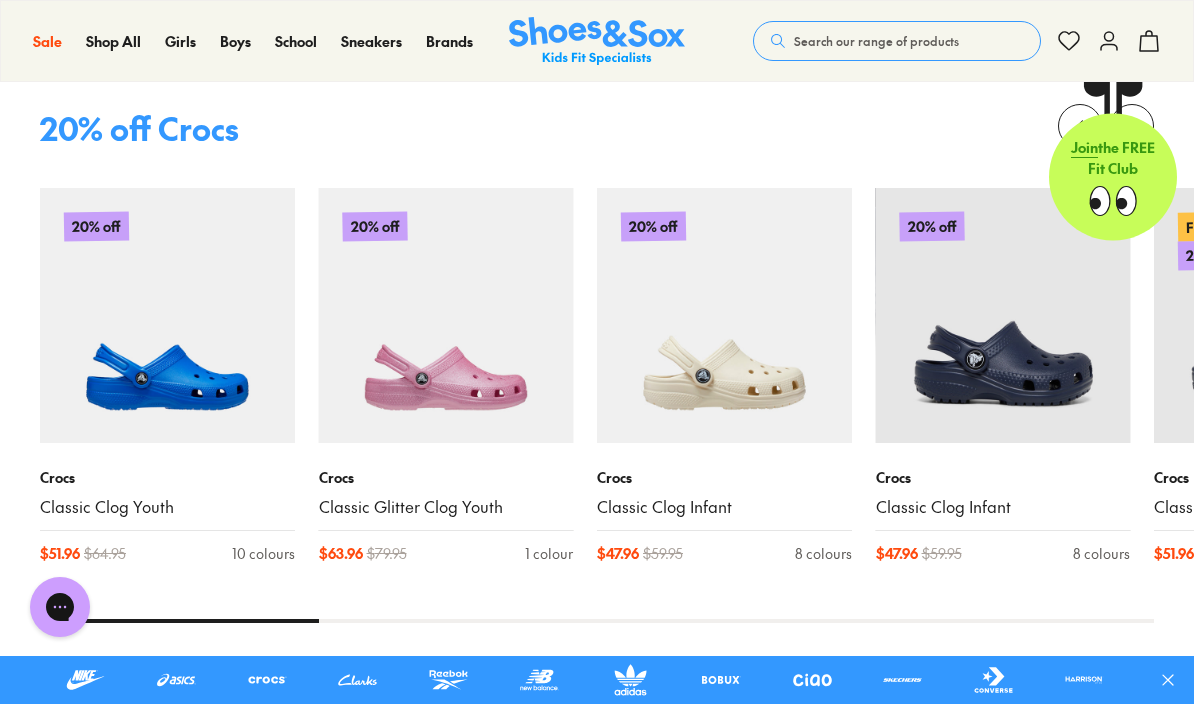 scroll, scrollTop: 446, scrollLeft: 0, axis: vertical 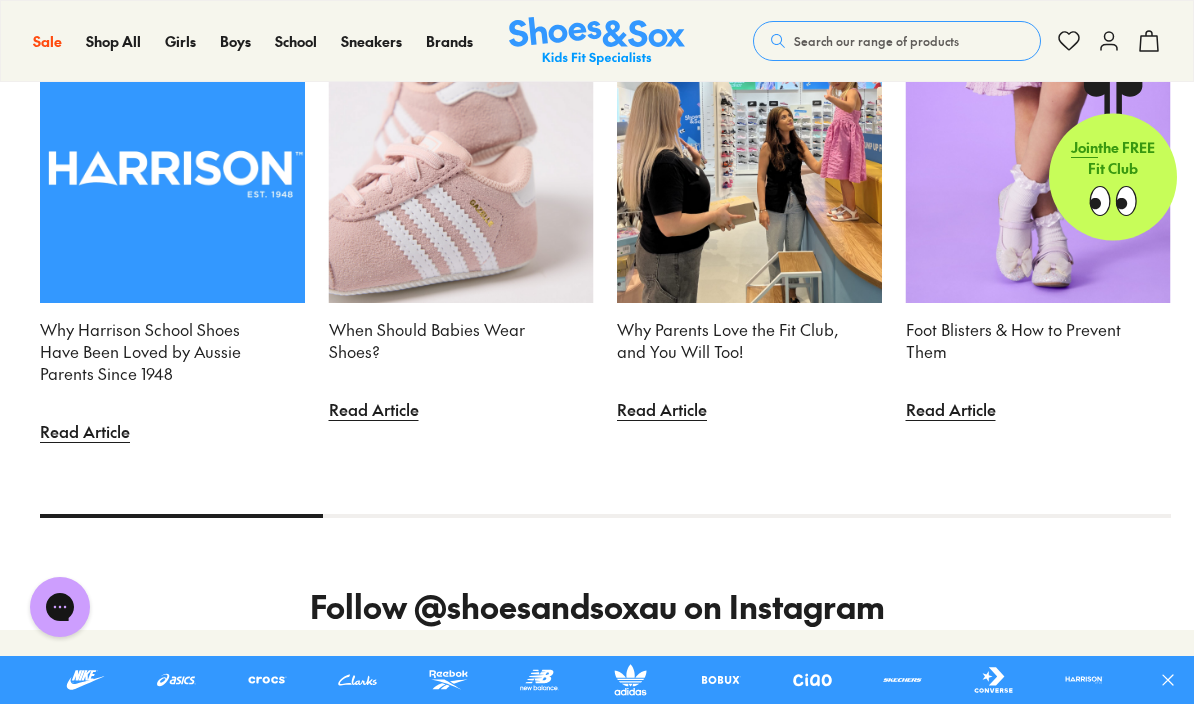 click on "Foot Blisters & How to Prevent Them" at bounding box center (1026, 341) 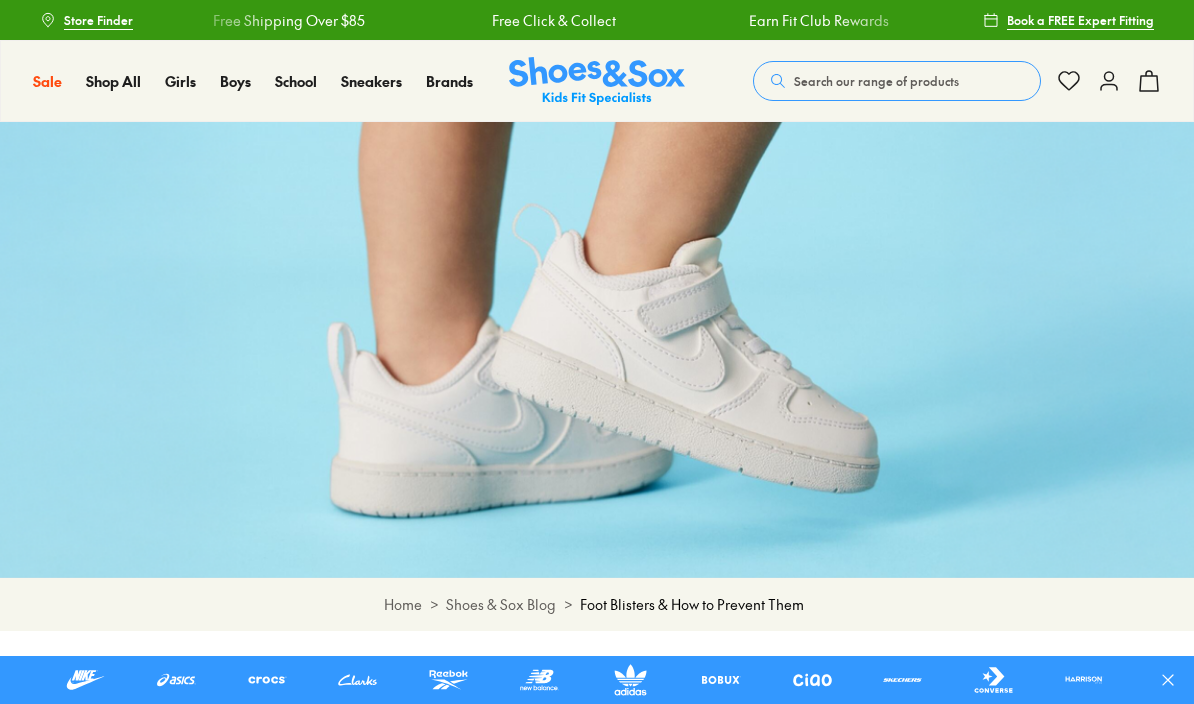 scroll, scrollTop: 0, scrollLeft: 0, axis: both 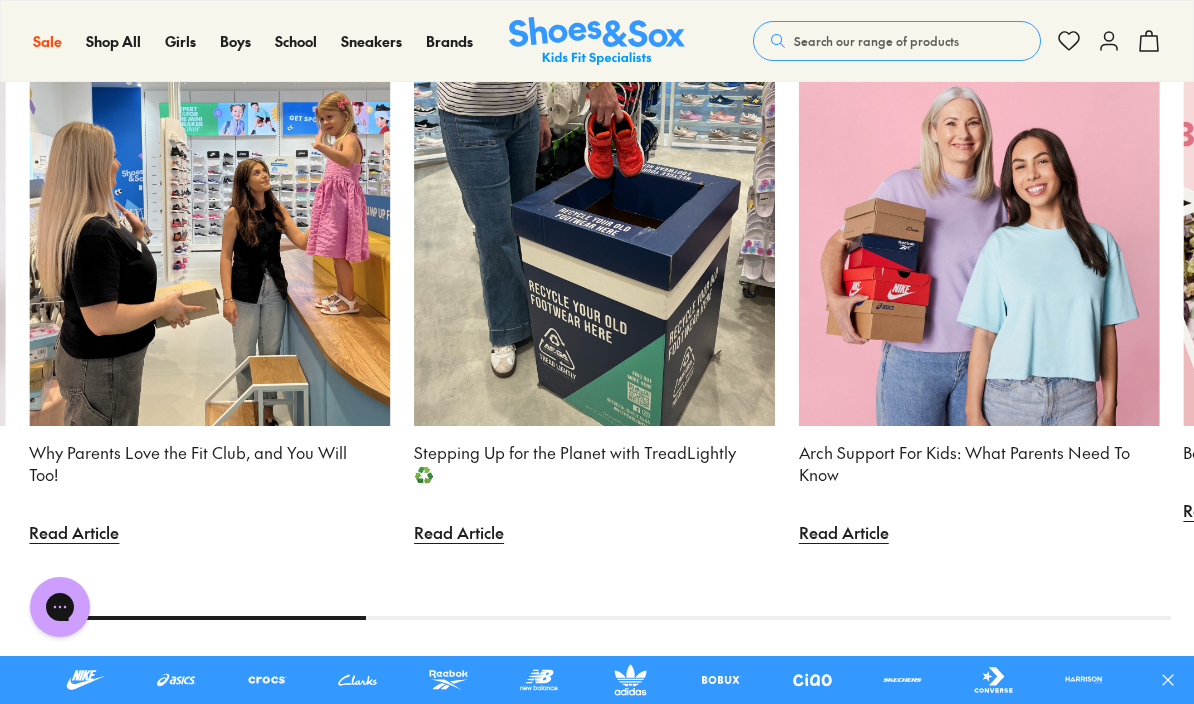 click on "Stepping Up for the Planet with TreadLightly ♻️" at bounding box center [582, 464] 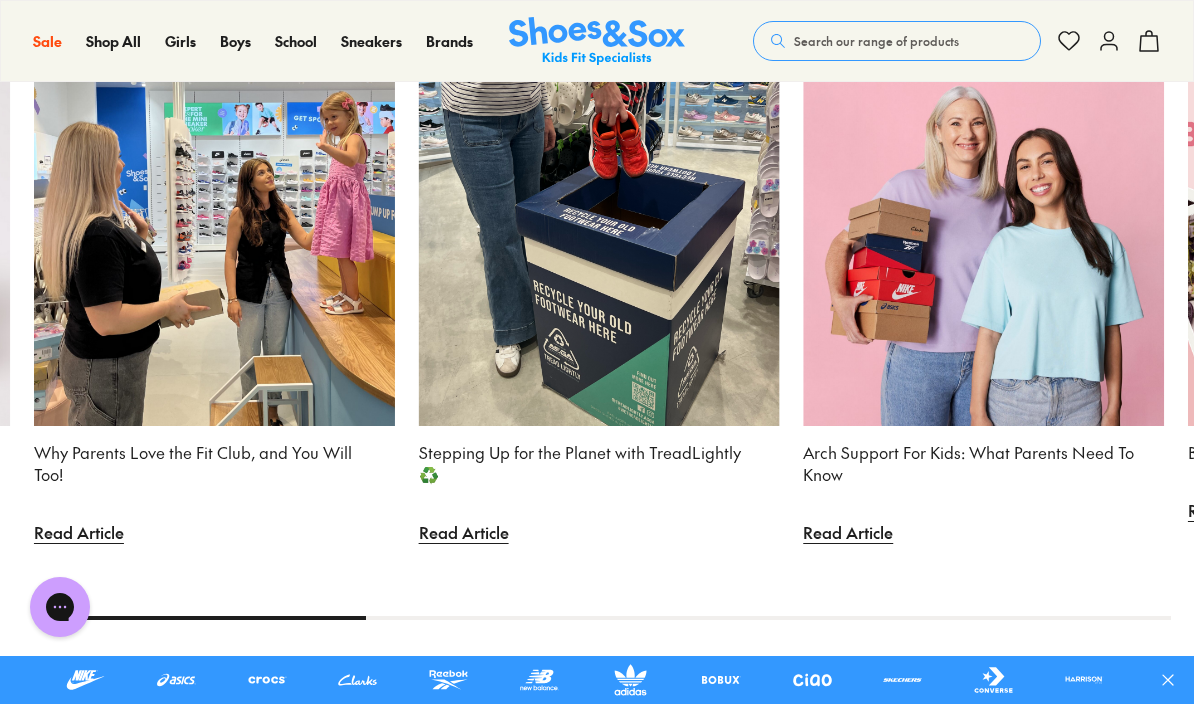 click on "Stepping Up for the Planet with TreadLightly ♻️" at bounding box center (587, 464) 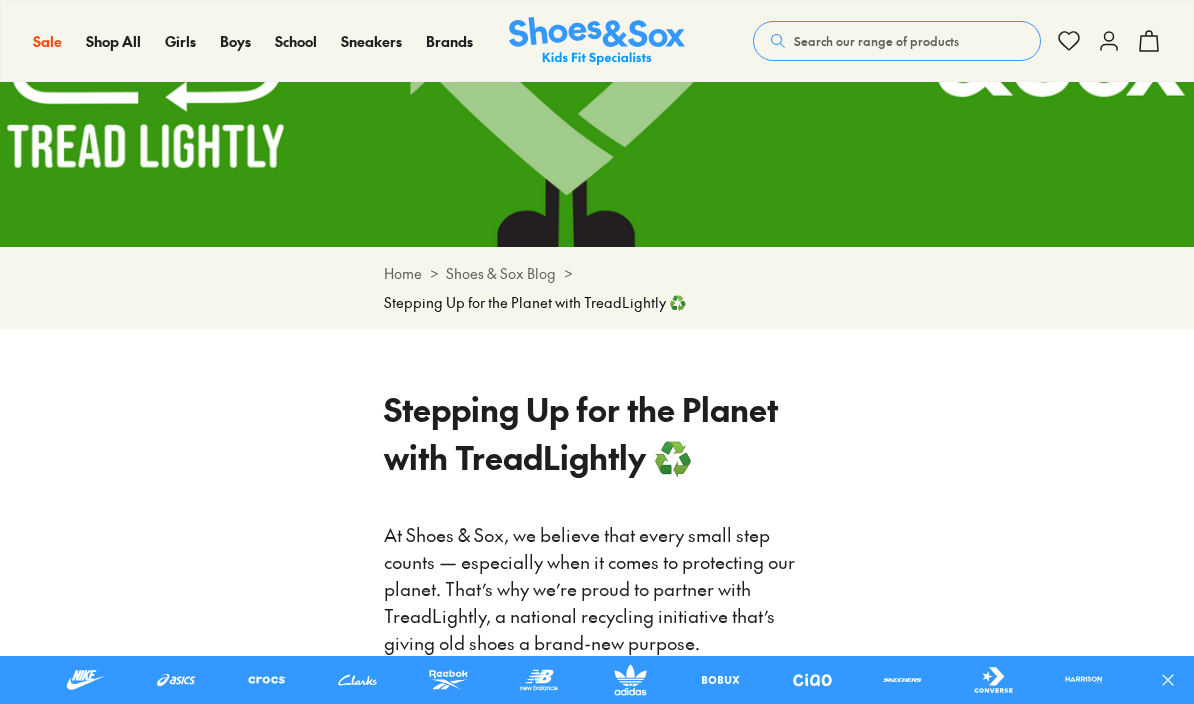 scroll, scrollTop: 0, scrollLeft: 0, axis: both 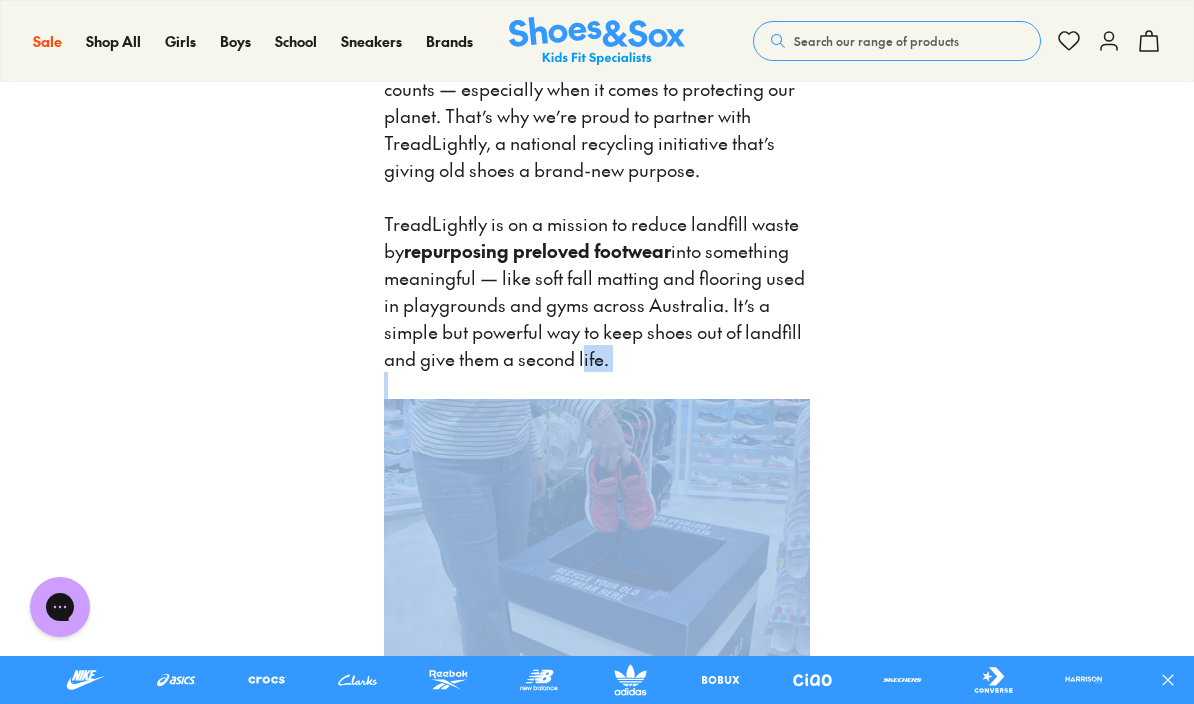 click on "Stepping Up for the Planet with TreadLightly ♻️
At Shoes & Sox, we believe that every small step counts — especially when it comes to protecting our planet. That’s why we’re proud to partner with TreadLightly, a national recycling initiative that’s giving old shoes a brand-new purpose.
TreadLightly is on a mission to reduce landfill waste by  repurposing preloved footwear  into something meaningful — like soft fall matting and flooring used in playgrounds and gyms across Australia. It’s a simple but powerful way to keep shoes out of landfill and give them a second life.
How You Can Help 👟
Got a pair of shoes that’s seen better days? Don’t throw them out —  donate them!  Just bring your preloved kids’ shoes to any of our standalone Shoes & Sox stores and we’ll handle the rest.
Almost all styles are welcome — the only ones we can’t accept are  heels and party shoes.  Everything else can take that next step toward being recycled and reused.
." at bounding box center [597, 1034] 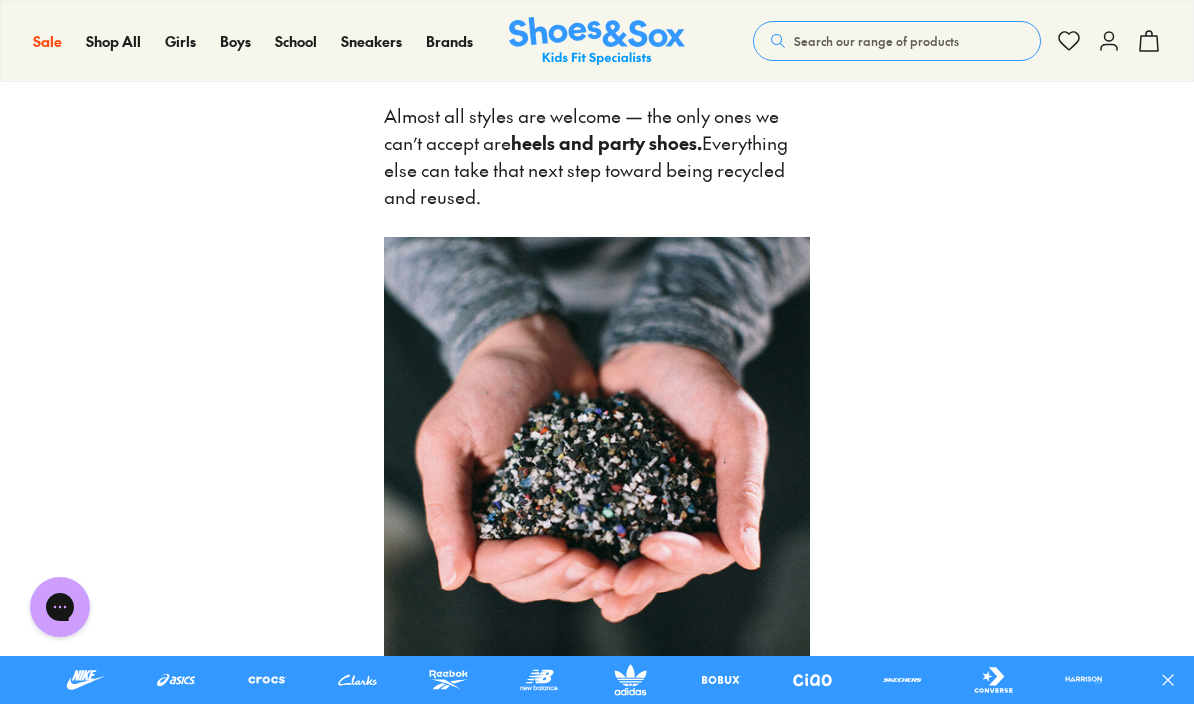 scroll, scrollTop: 1768, scrollLeft: 0, axis: vertical 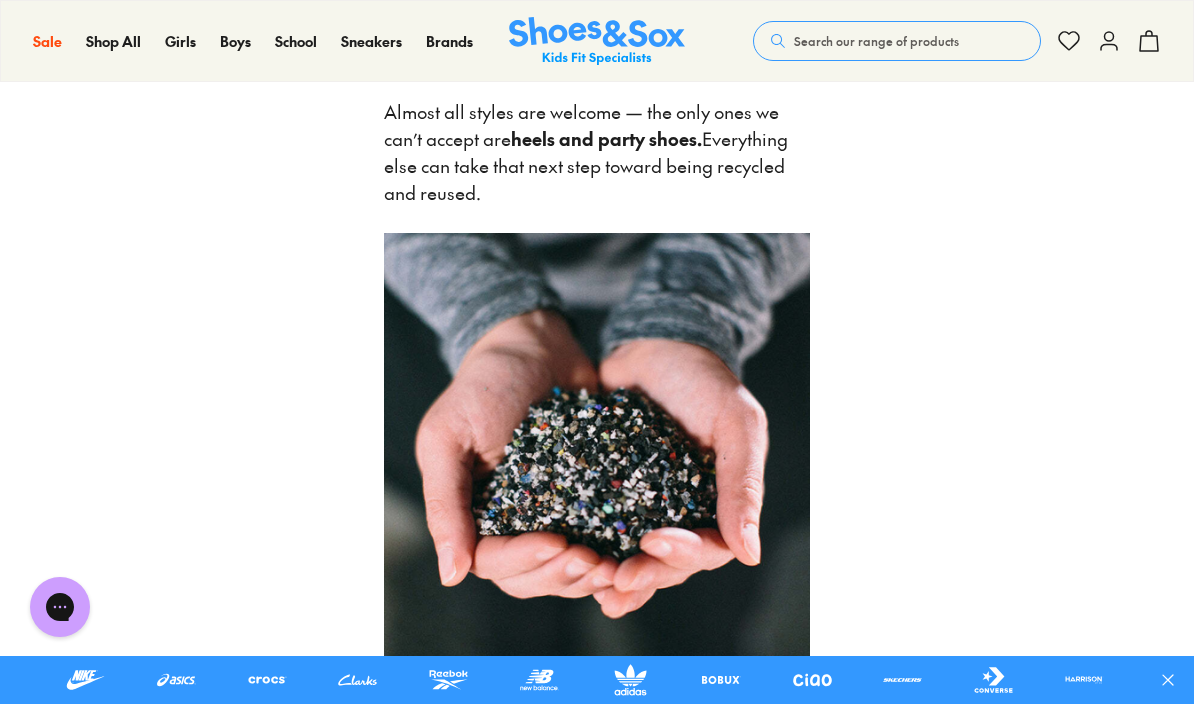 click on "Stepping Up for the Planet with TreadLightly ♻️
At Shoes & Sox, we believe that every small step counts — especially when it comes to protecting our planet. That’s why we’re proud to partner with TreadLightly, a national recycling initiative that’s giving old shoes a brand-new purpose.
TreadLightly is on a mission to reduce landfill waste by  repurposing preloved footwear  into something meaningful — like soft fall matting and flooring used in playgrounds and gyms across Australia. It’s a simple but powerful way to keep shoes out of landfill and give them a second life.
How You Can Help 👟
Got a pair of shoes that’s seen better days? Don’t throw them out —  donate them!  Just bring your preloved kids’ shoes to any of our standalone Shoes & Sox stores and we’ll handle the rest.
Almost all styles are welcome — the only ones we can’t accept are  heels and party shoes.  Everything else can take that next step toward being recycled and reused.
." at bounding box center [597, 70] 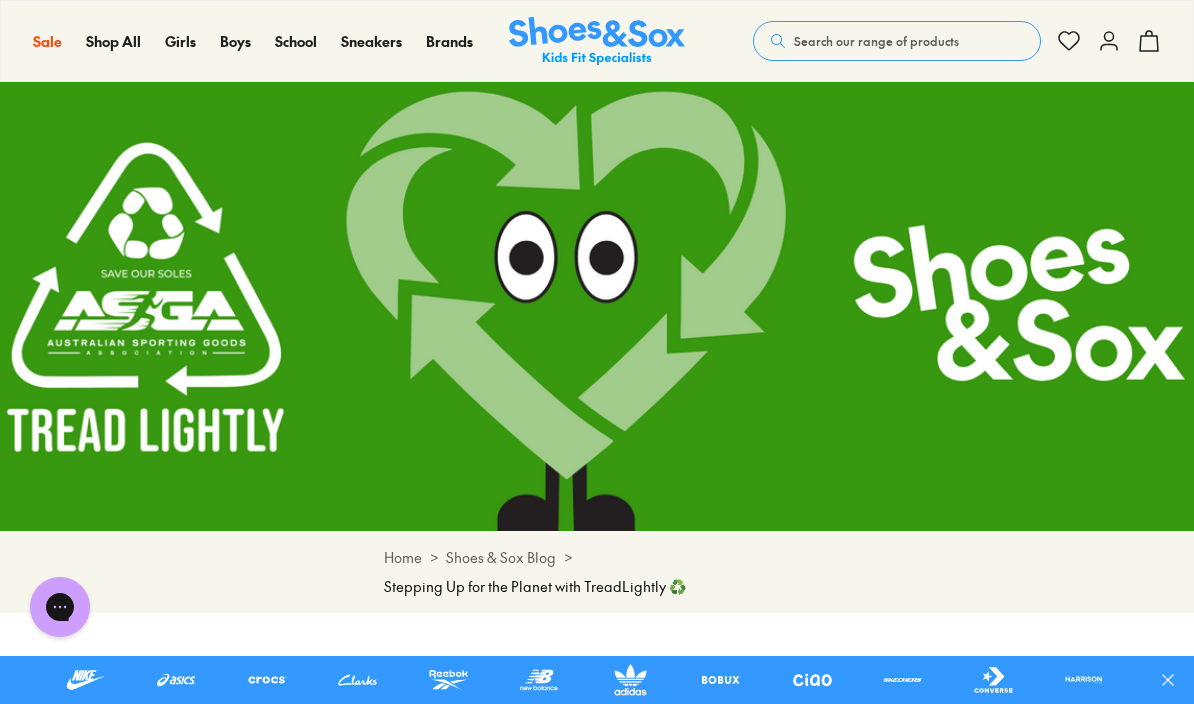 scroll, scrollTop: 0, scrollLeft: 0, axis: both 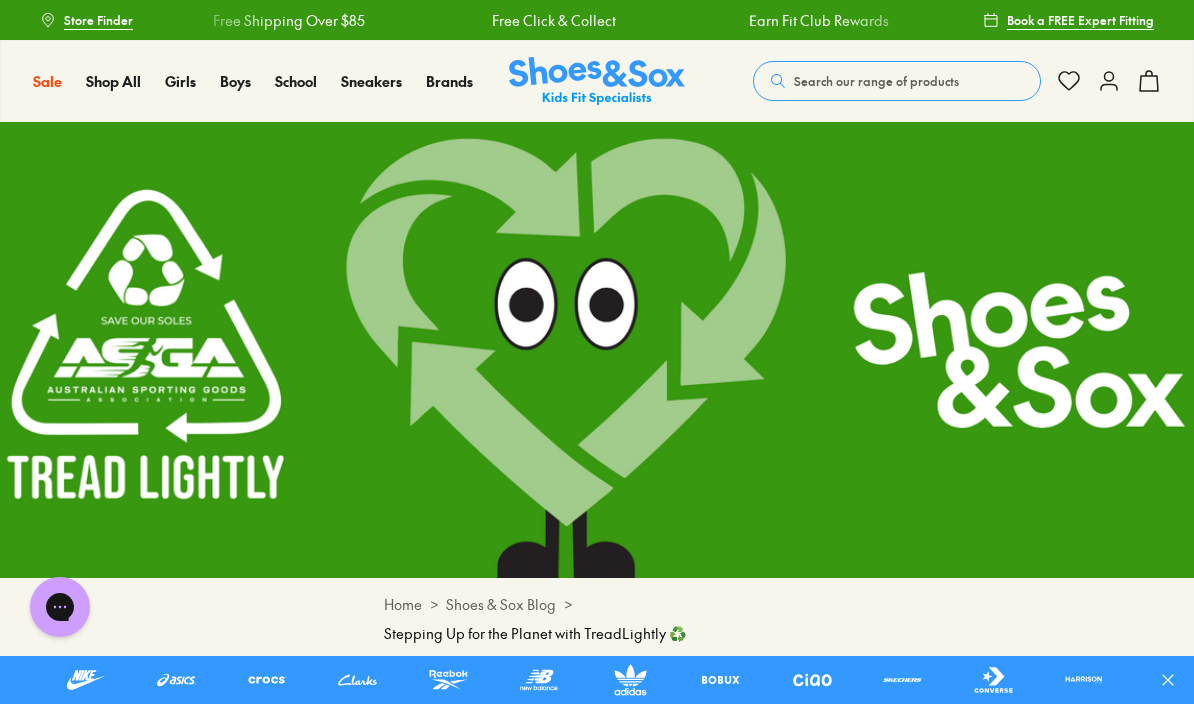 click on "Primary School Shoes" at bounding box center [511, 225] 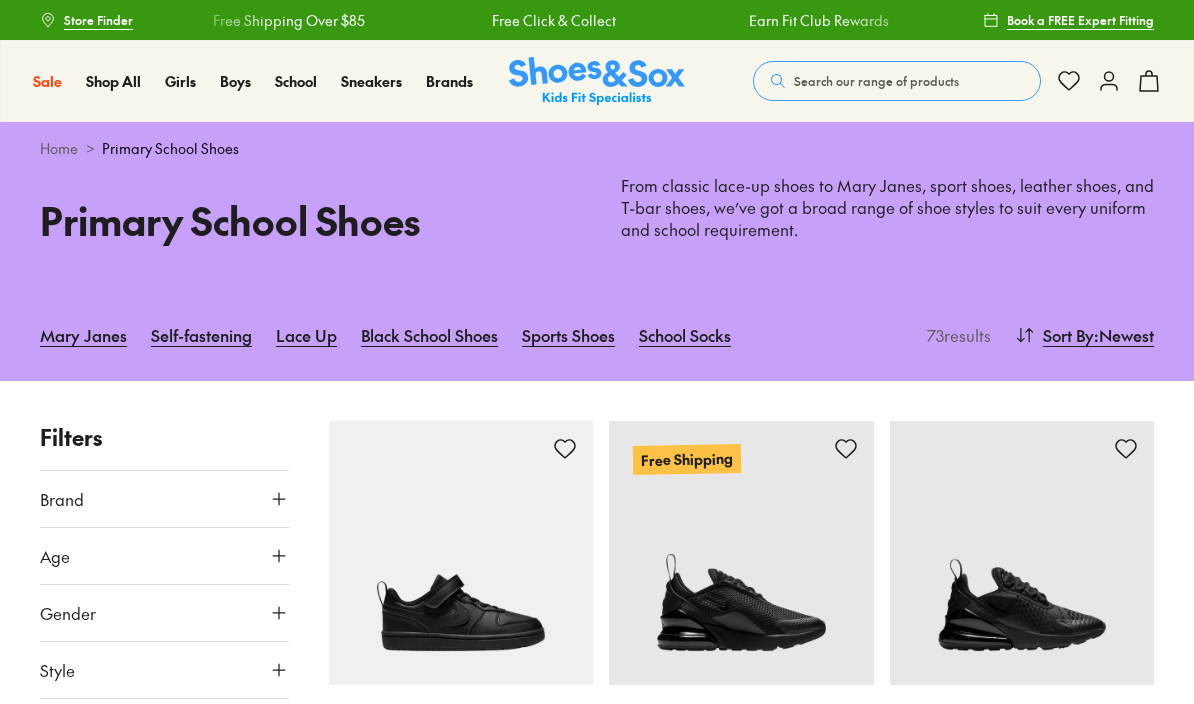 scroll, scrollTop: 120, scrollLeft: 0, axis: vertical 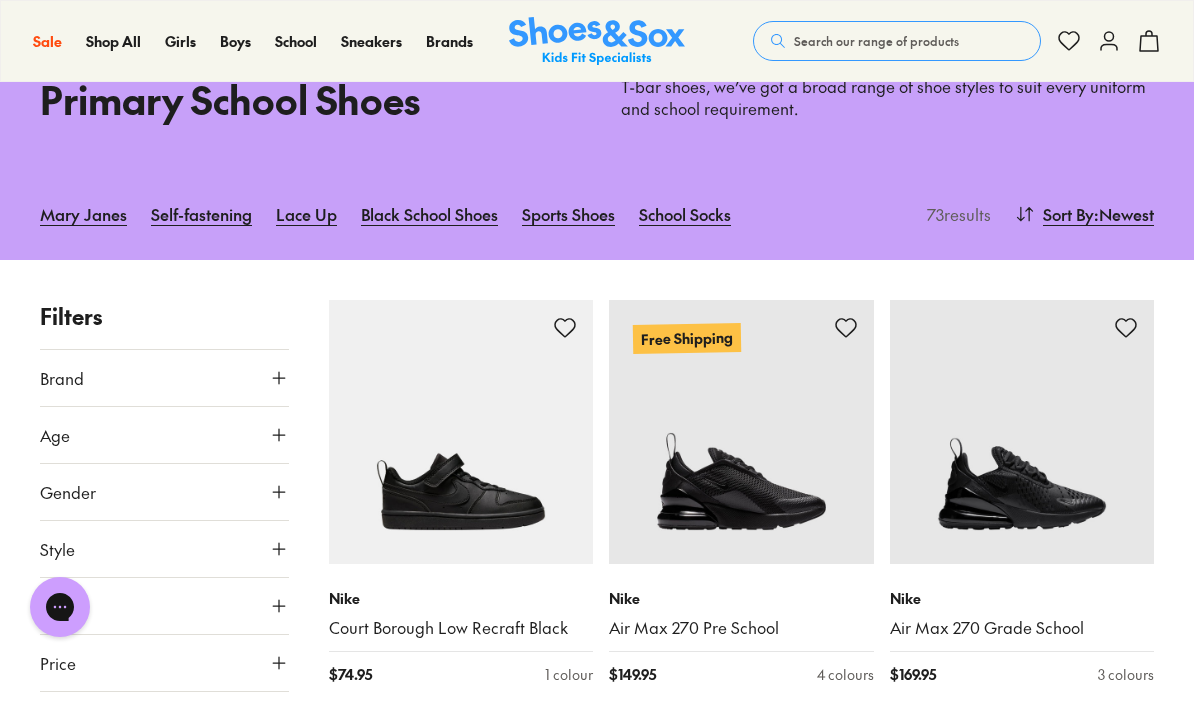 click 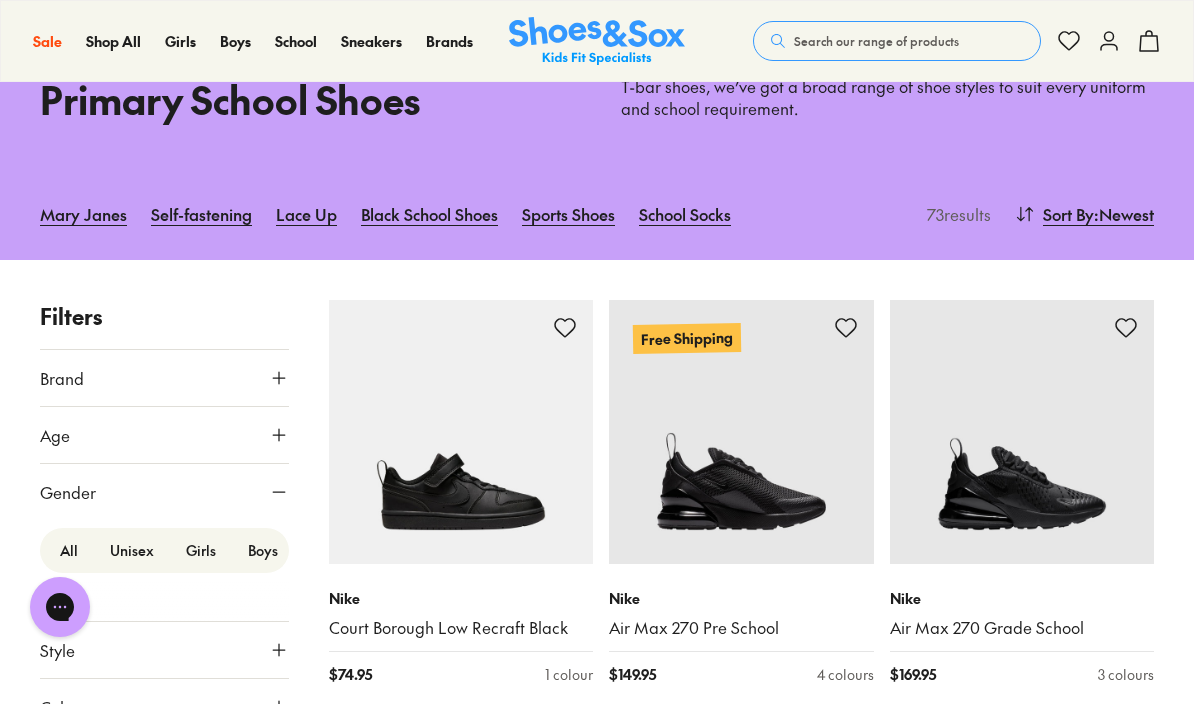 click 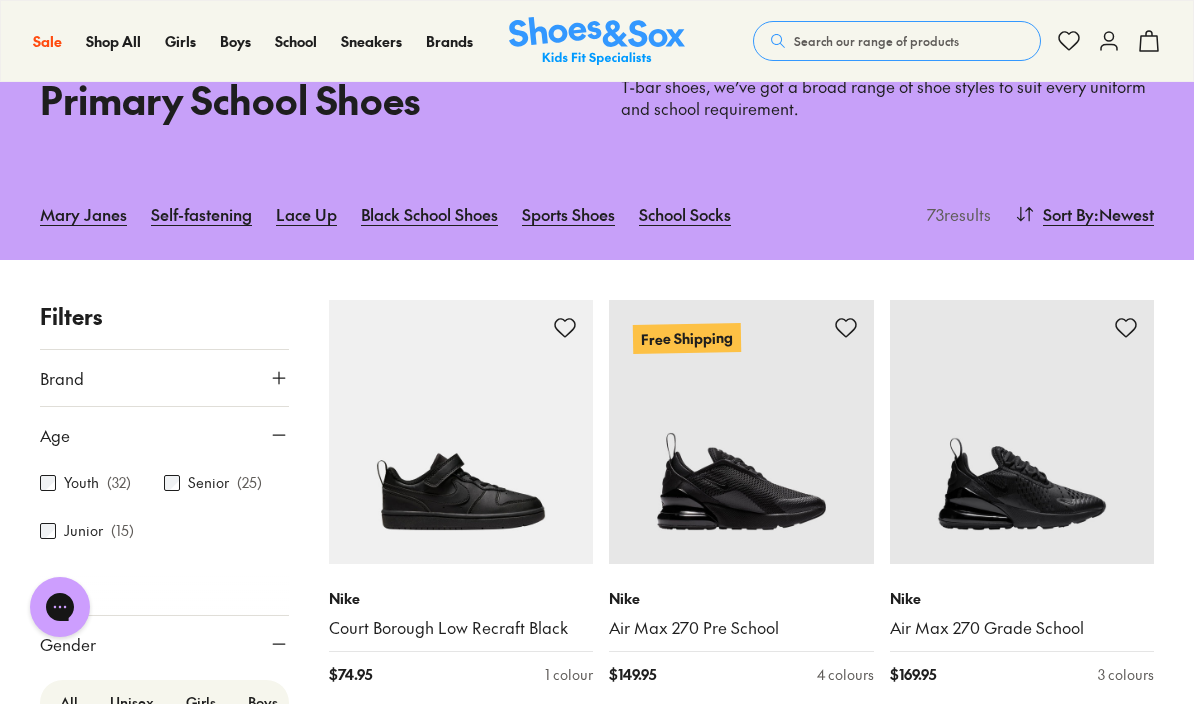 click on "Junior" at bounding box center (83, 530) 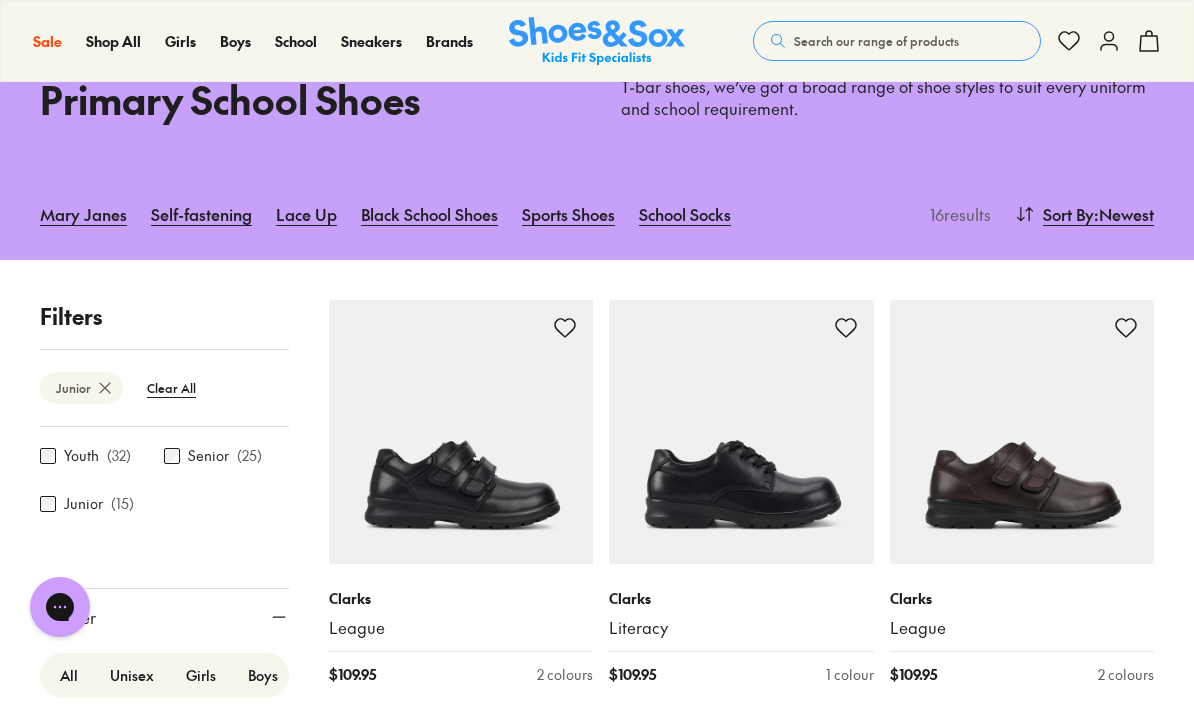 scroll, scrollTop: 100, scrollLeft: 0, axis: vertical 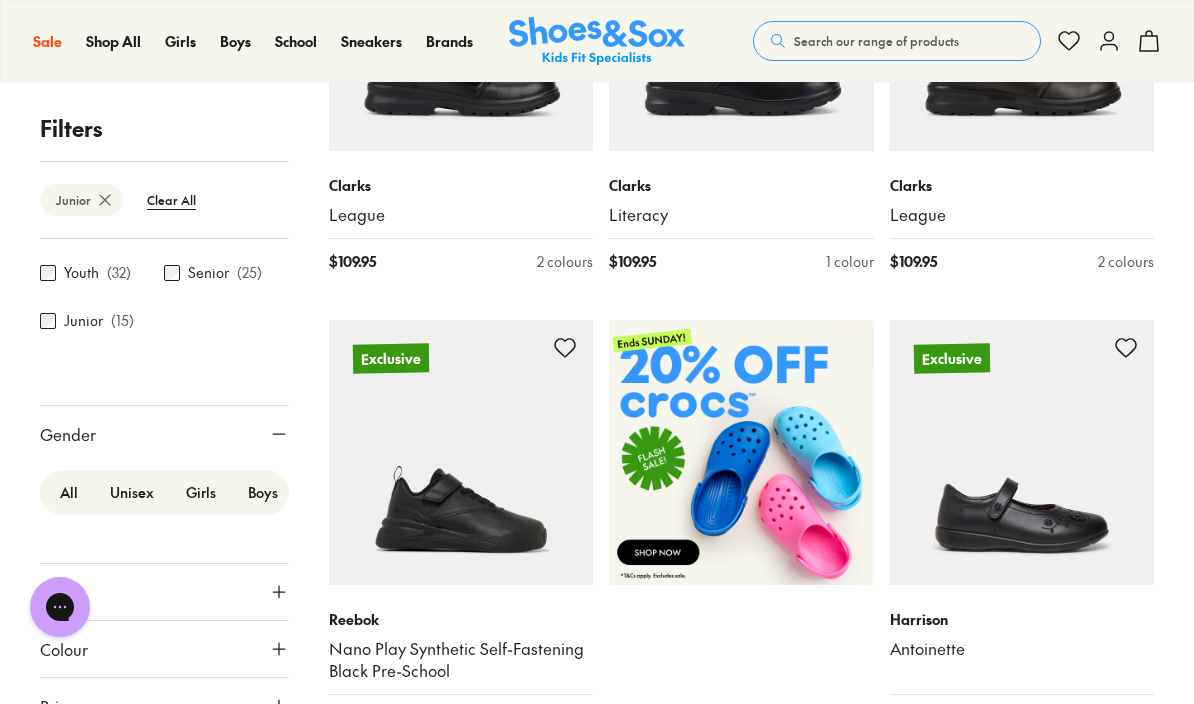 click 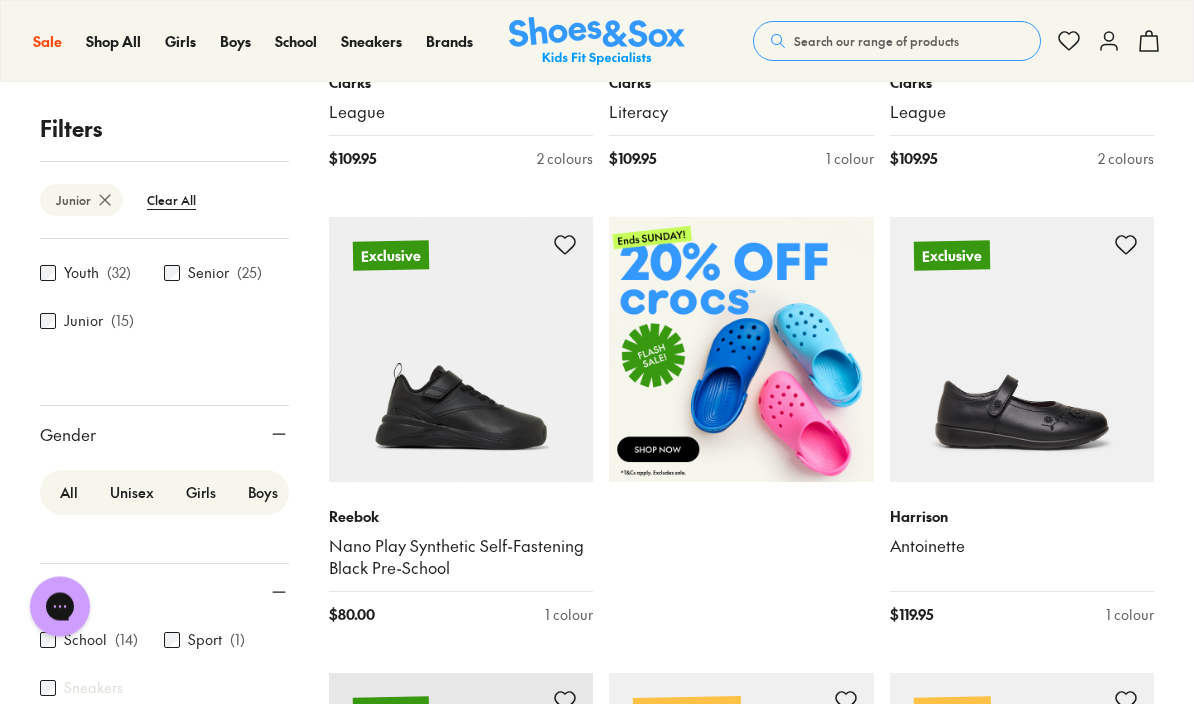 scroll, scrollTop: 656, scrollLeft: 0, axis: vertical 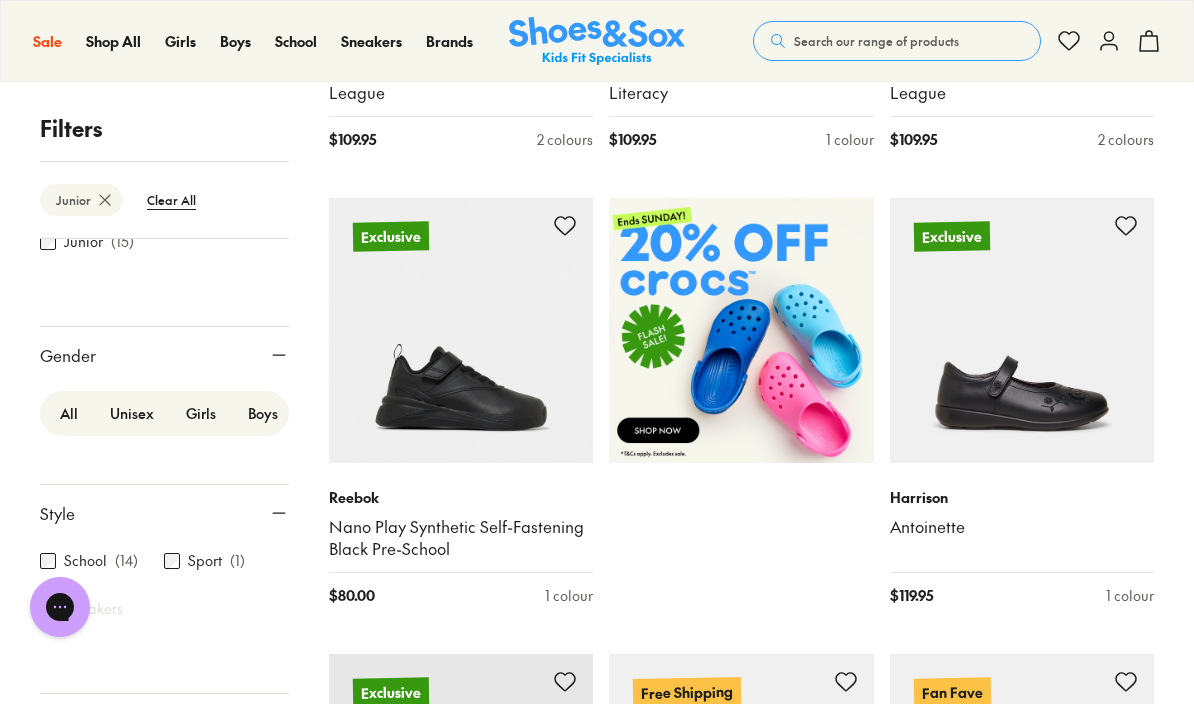 click on "Girls" at bounding box center [201, 413] 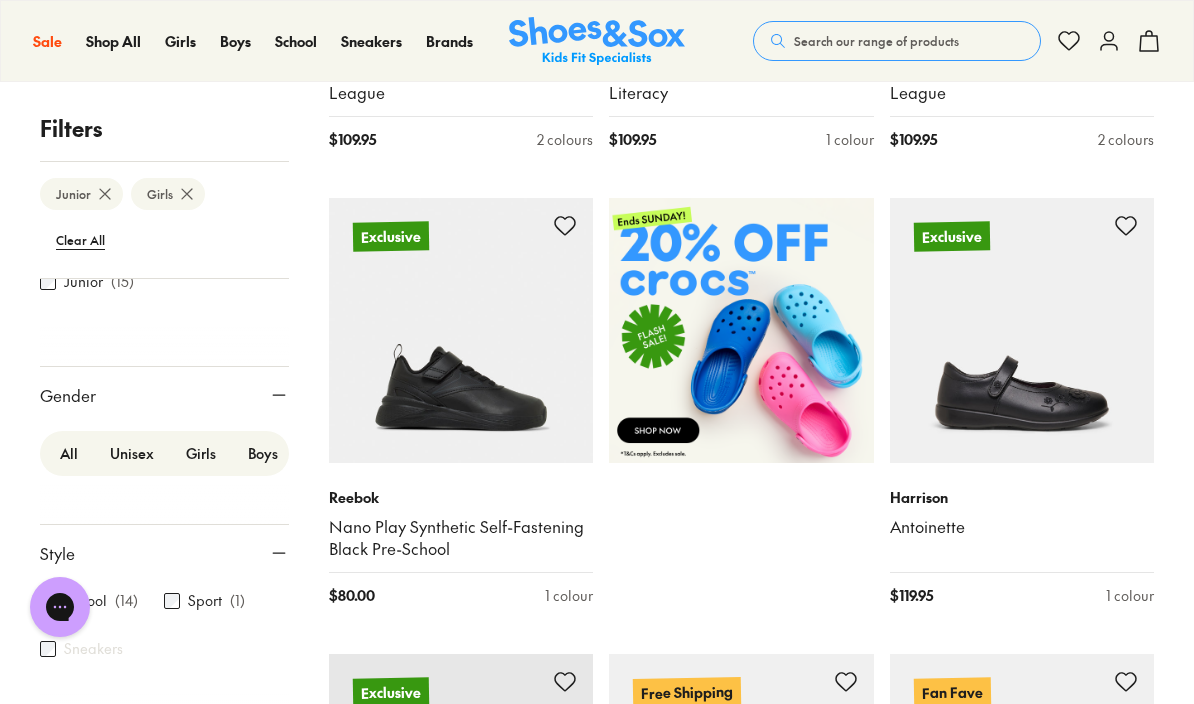scroll, scrollTop: 203, scrollLeft: 0, axis: vertical 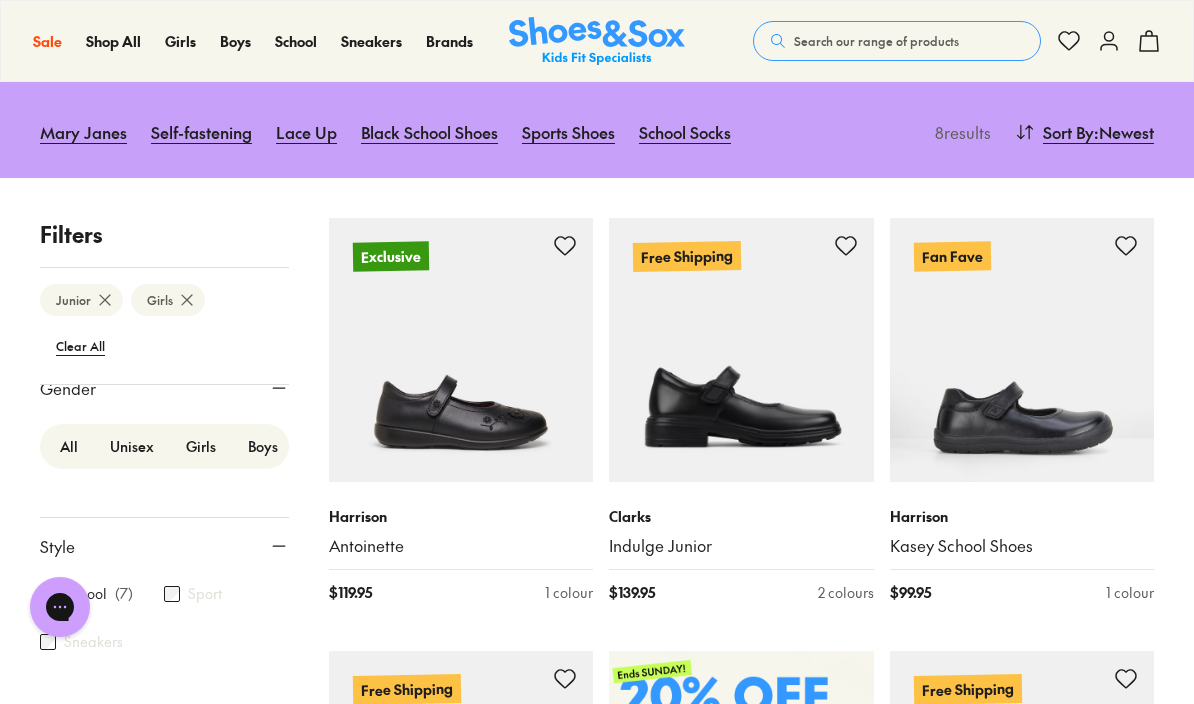 click on "Unisex" at bounding box center (132, 446) 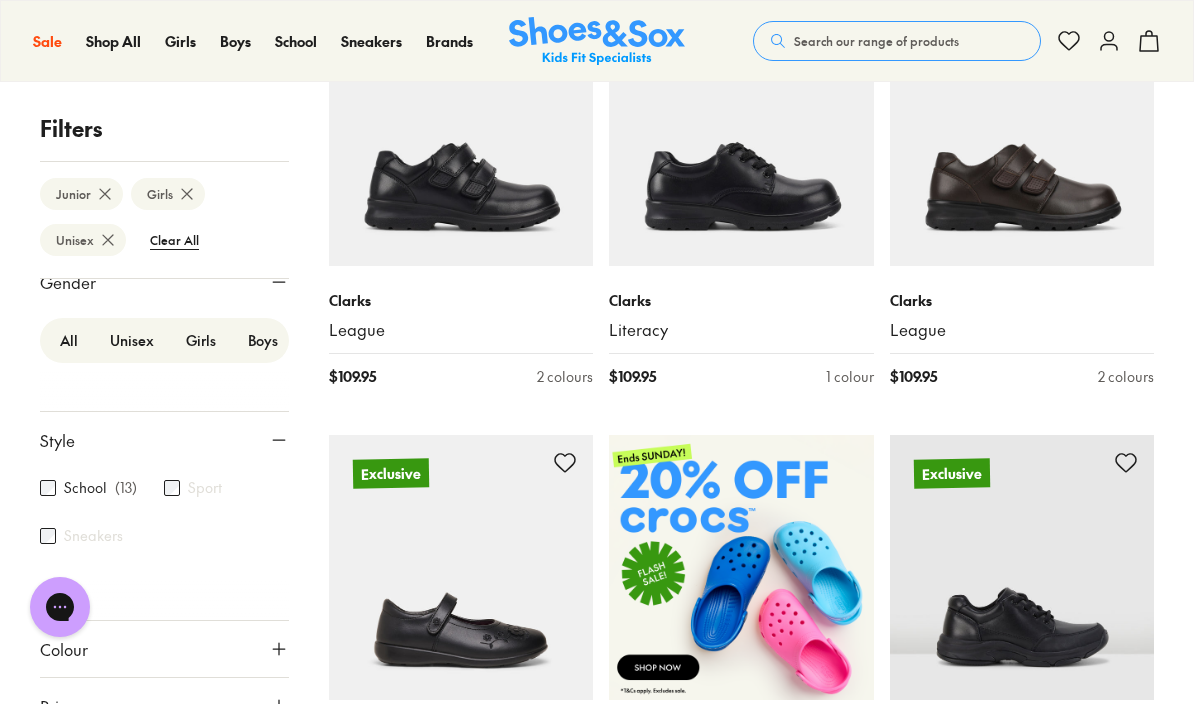 scroll, scrollTop: 421, scrollLeft: 0, axis: vertical 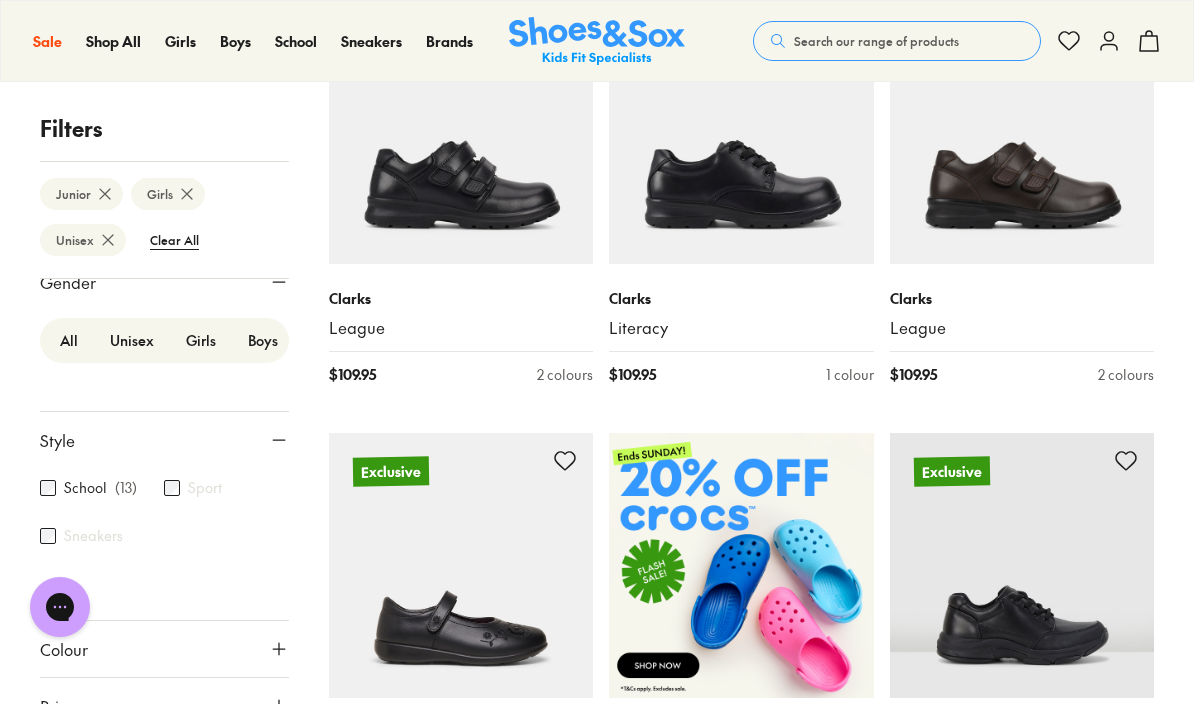 click at bounding box center [741, 565] 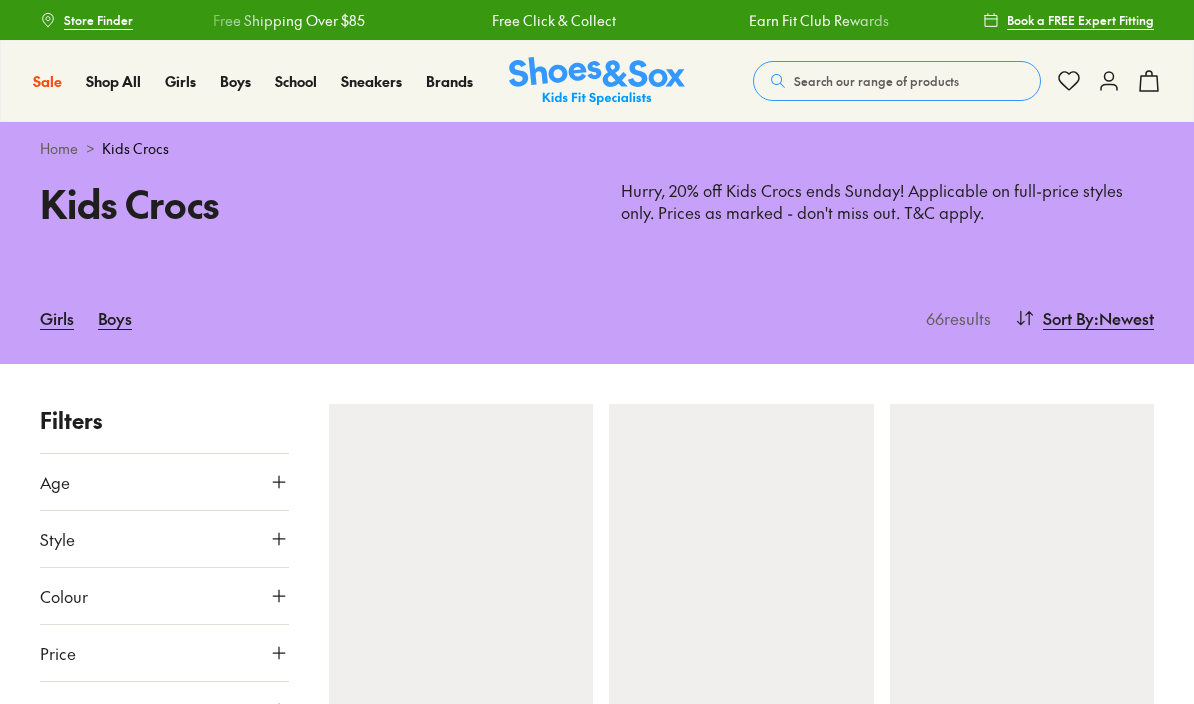 scroll, scrollTop: 0, scrollLeft: 0, axis: both 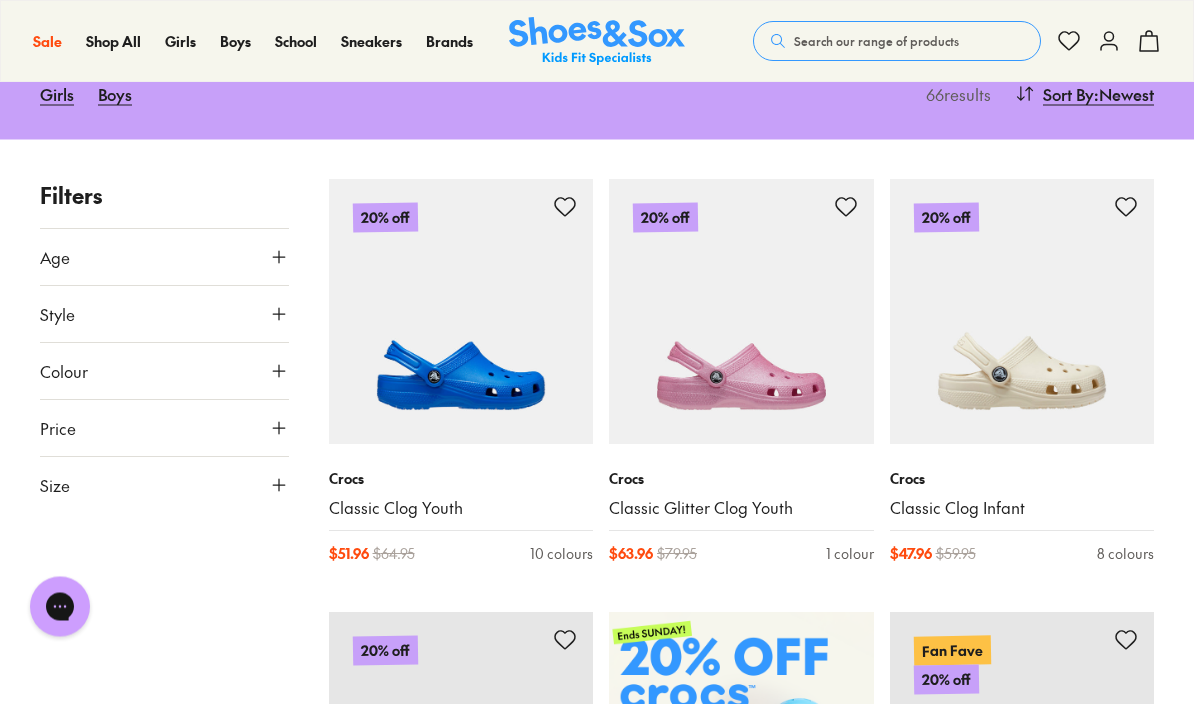 type on "****" 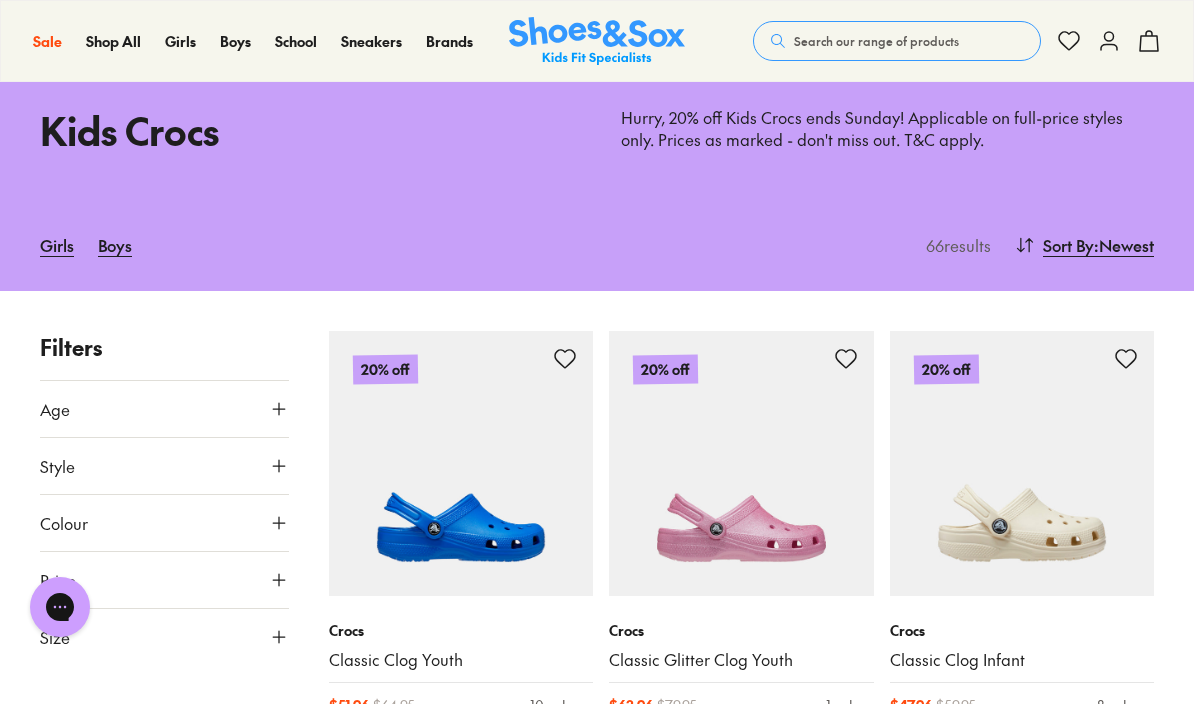 scroll, scrollTop: 0, scrollLeft: 0, axis: both 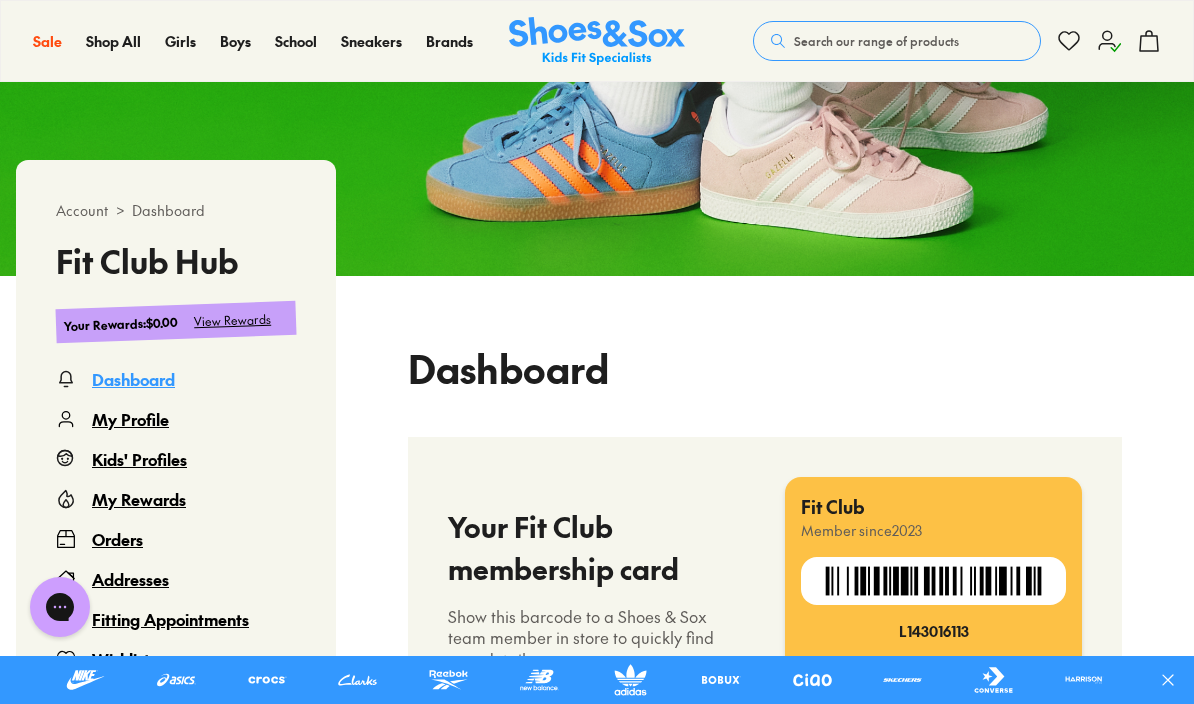 click on "My Profile" at bounding box center (130, 419) 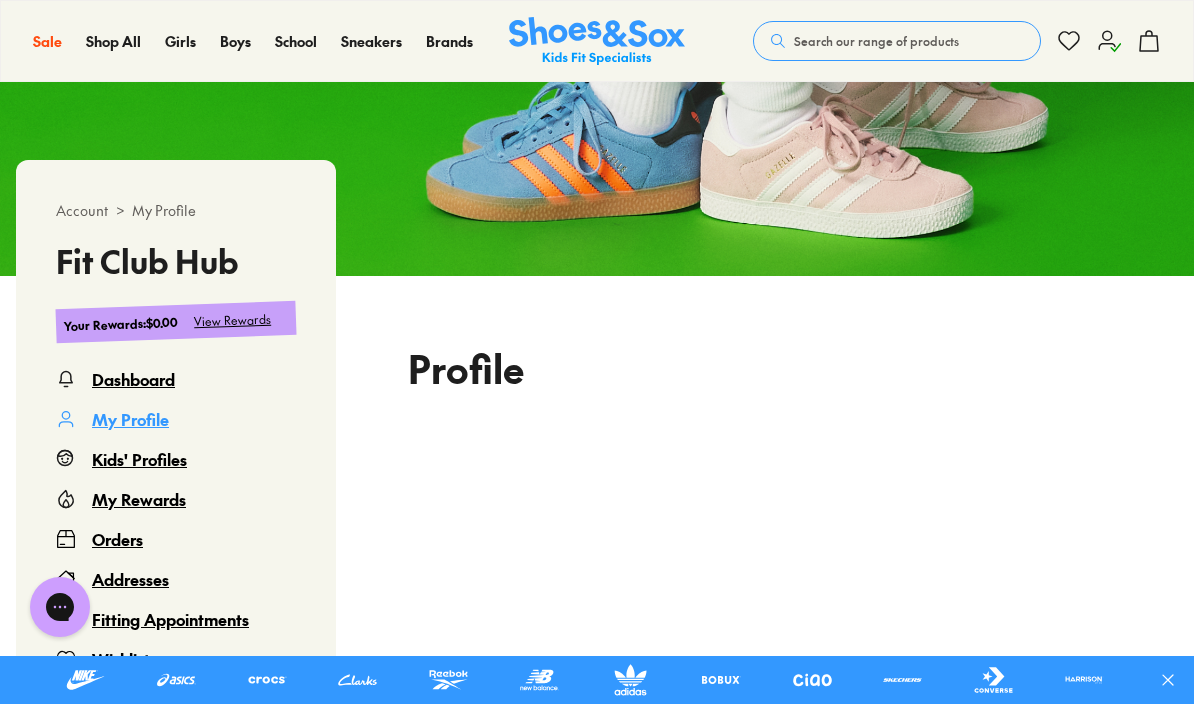 scroll, scrollTop: 122, scrollLeft: 0, axis: vertical 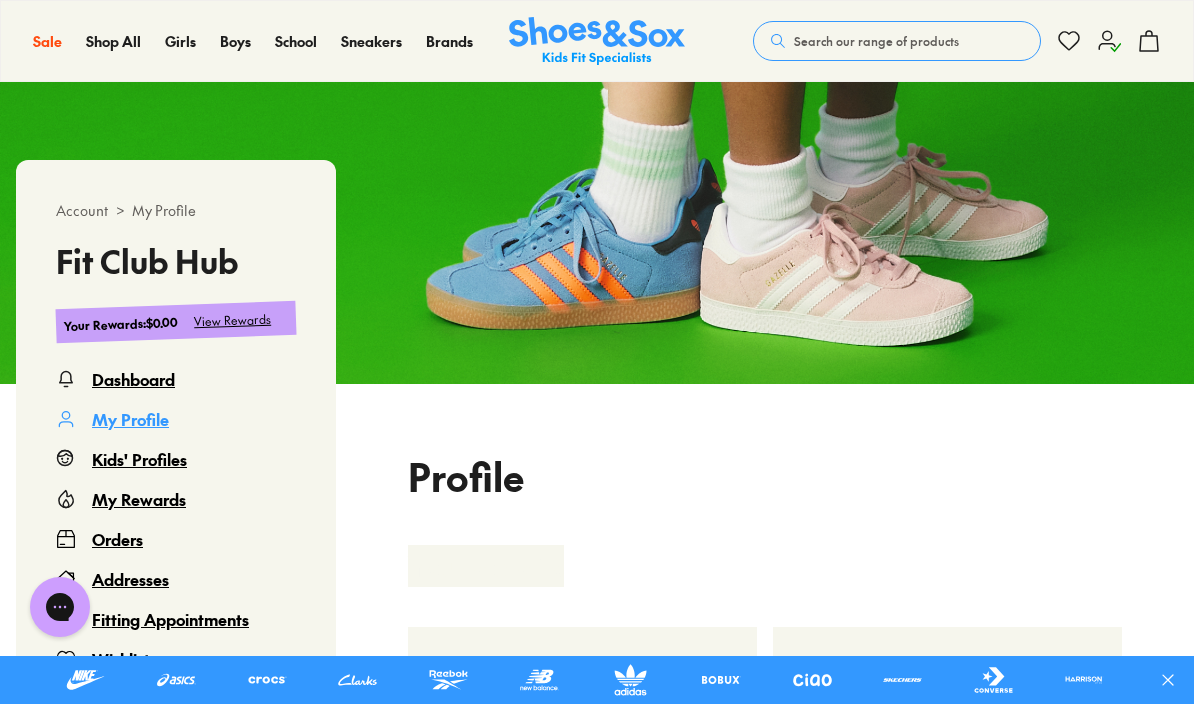 select 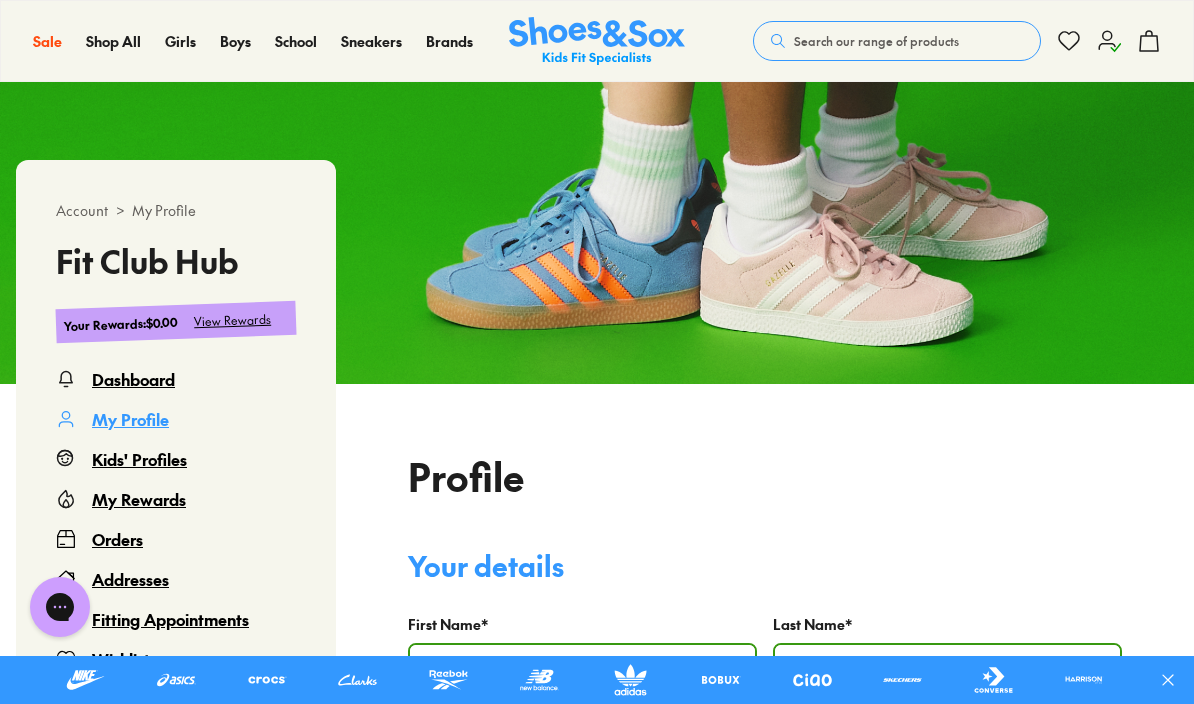 click on "Orders" at bounding box center (176, 539) 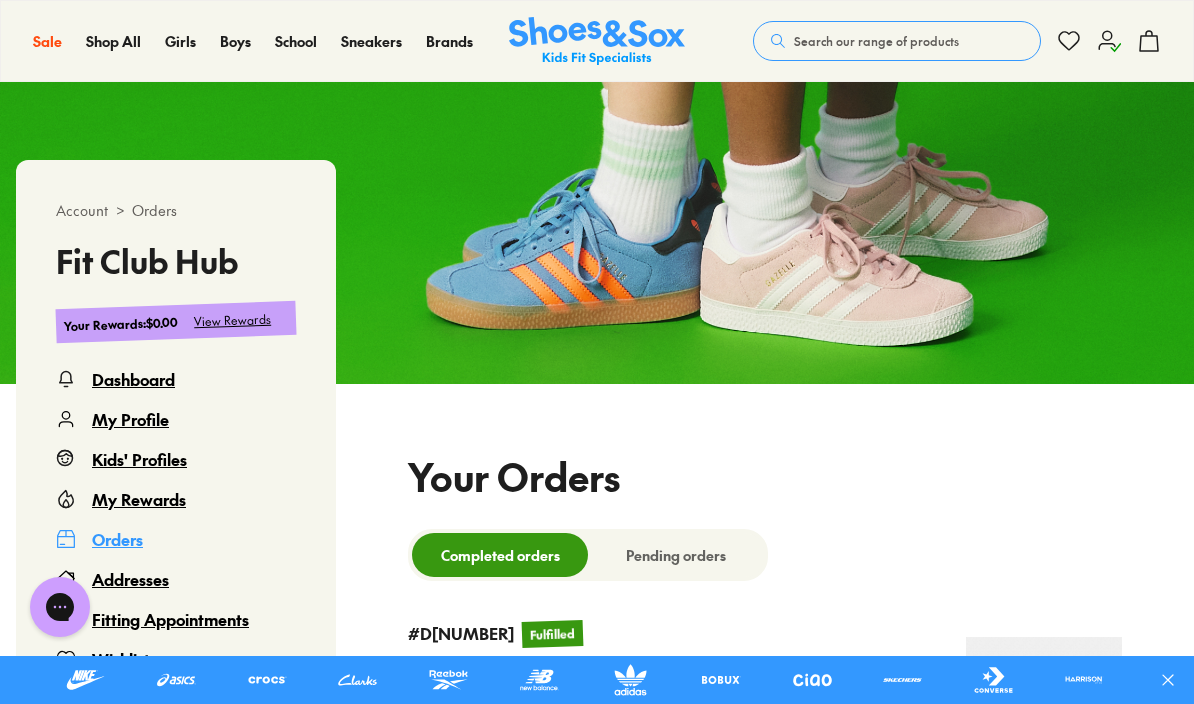 select 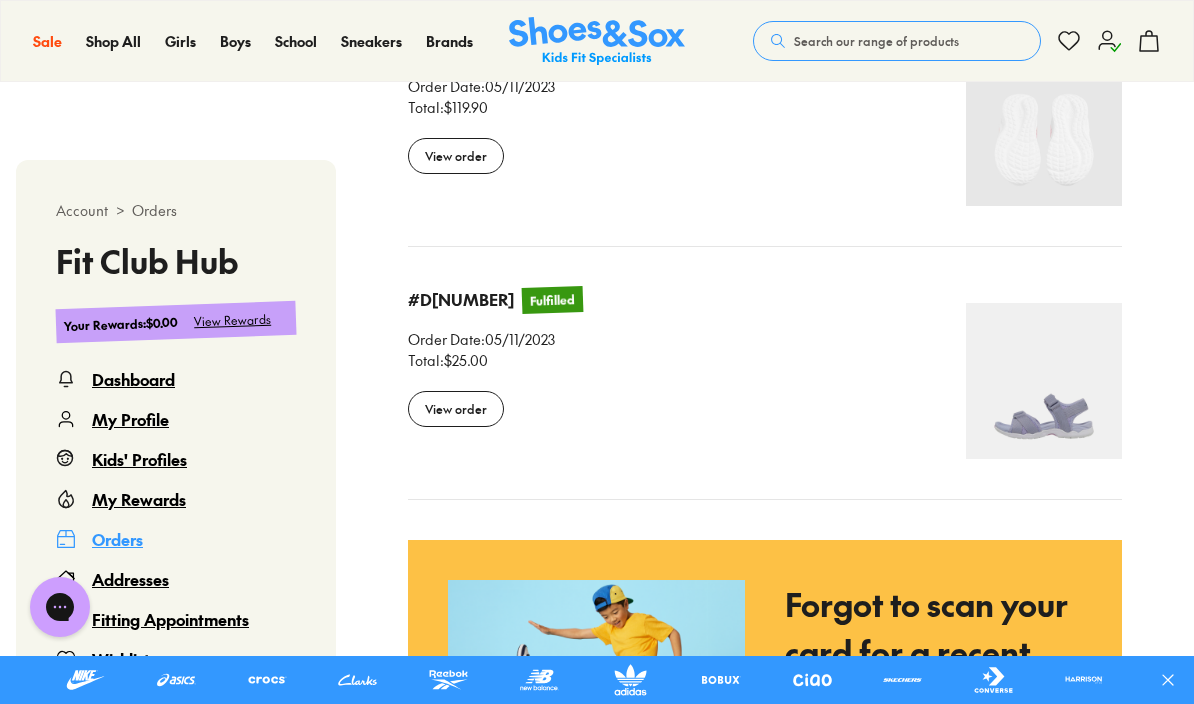 scroll, scrollTop: 2234, scrollLeft: 0, axis: vertical 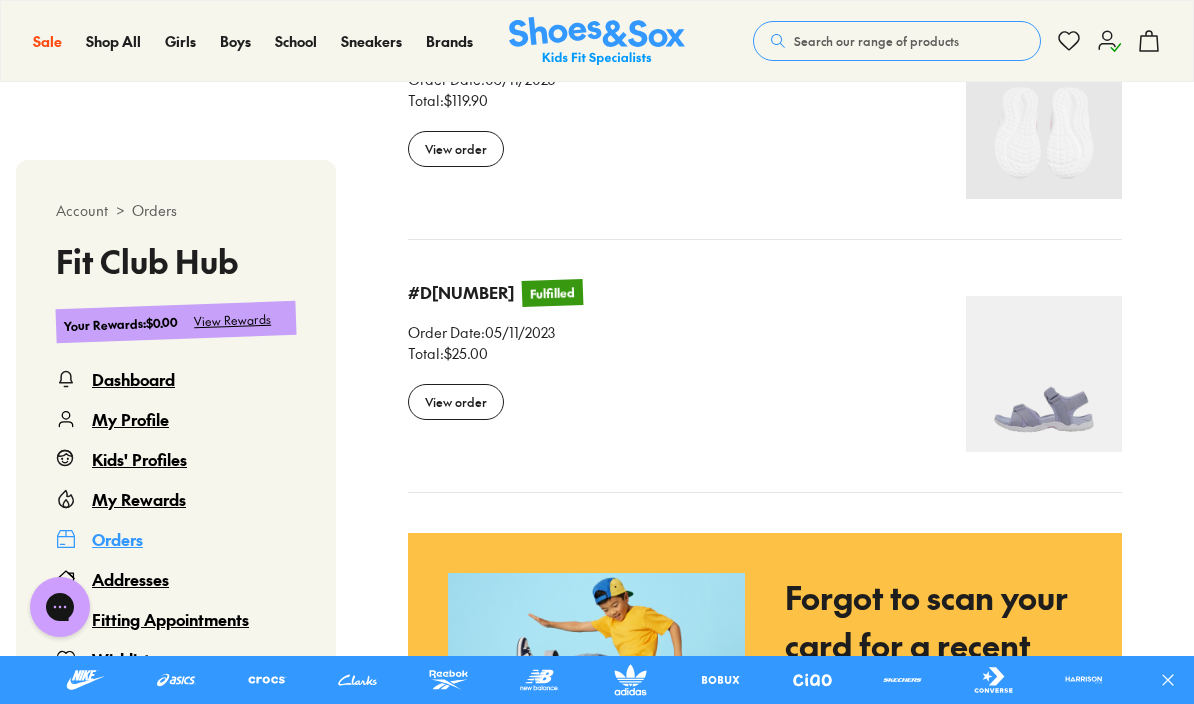 click at bounding box center [1044, 374] 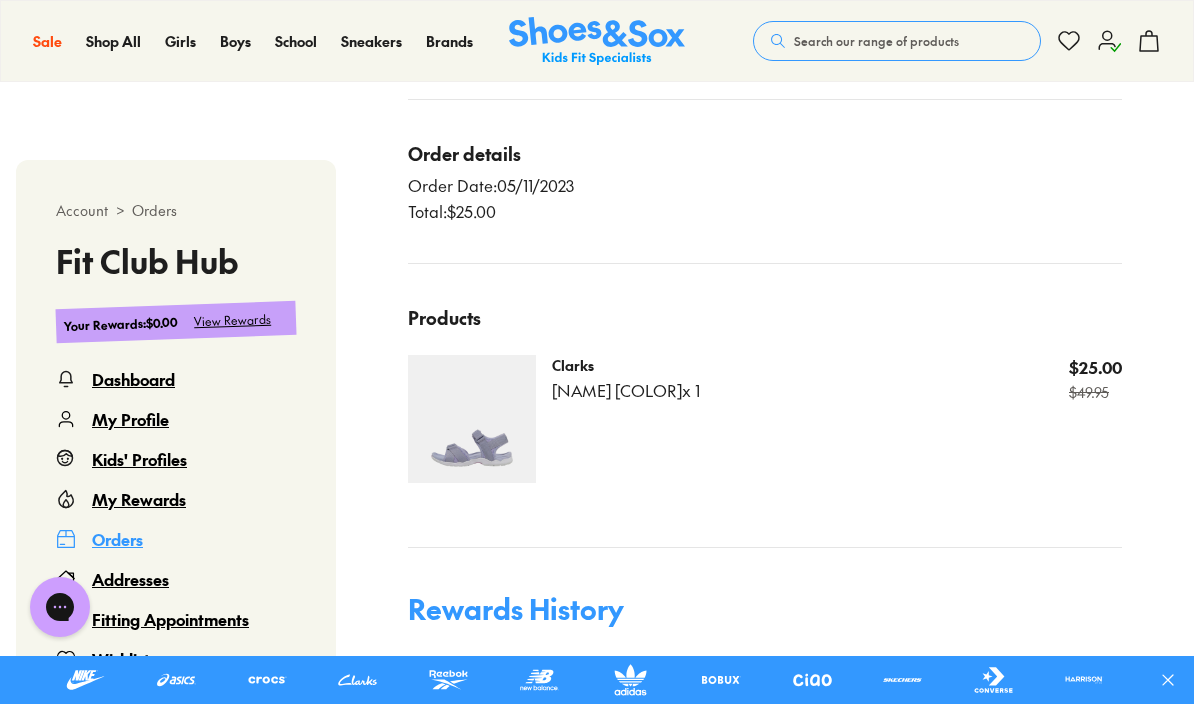 scroll, scrollTop: 693, scrollLeft: 0, axis: vertical 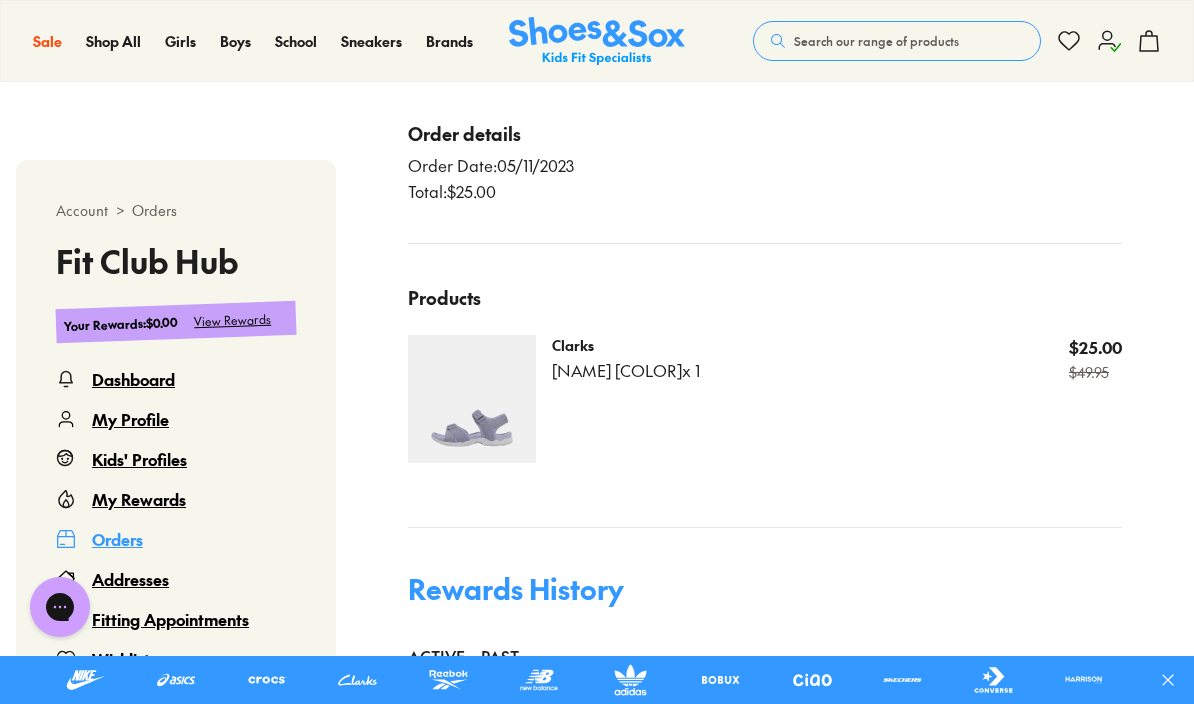 click at bounding box center [472, 399] 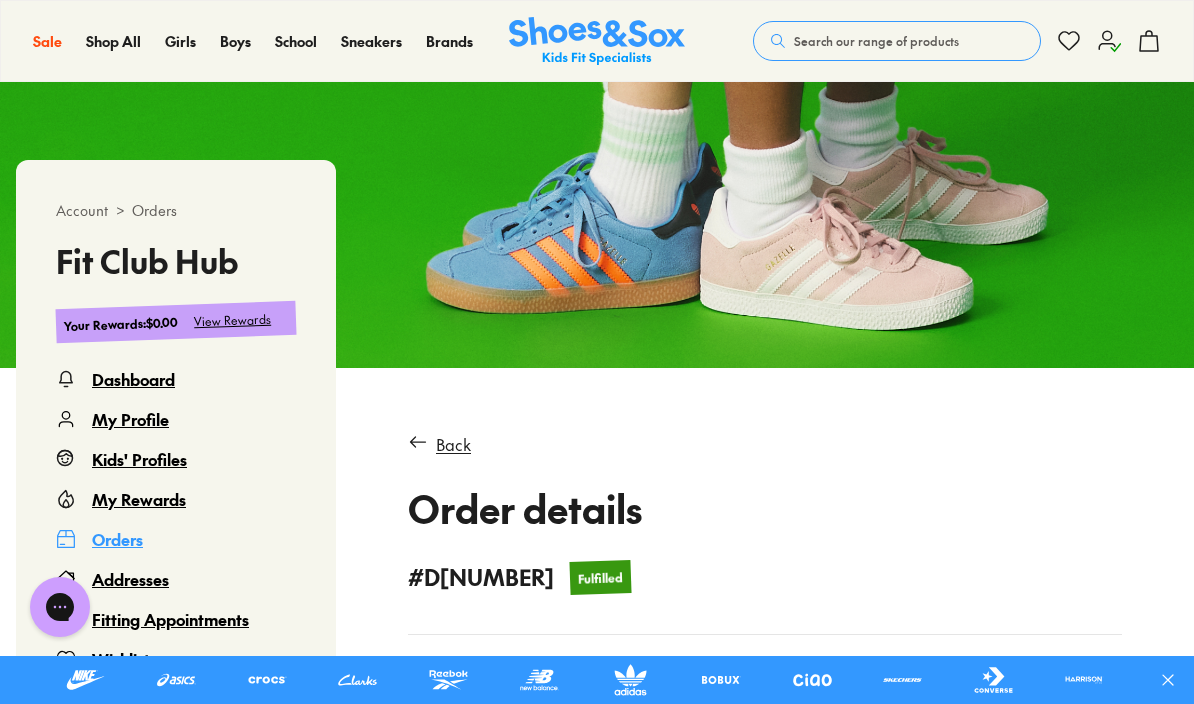 click on "Back" at bounding box center (453, 444) 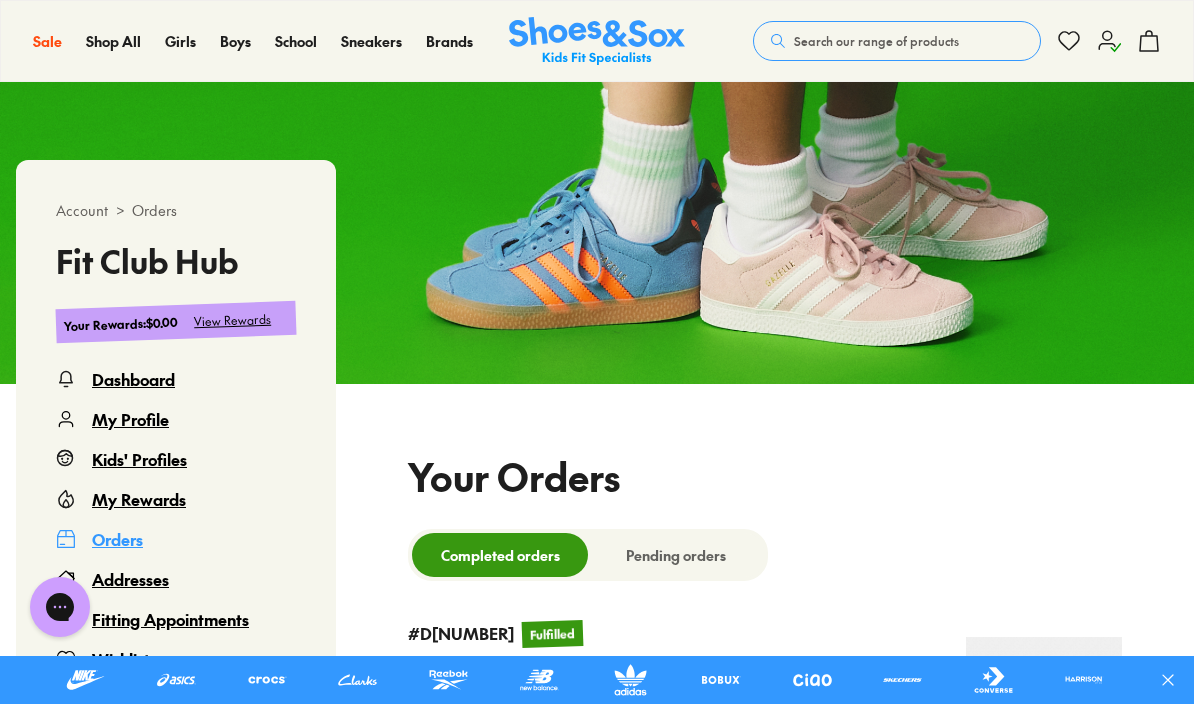 select 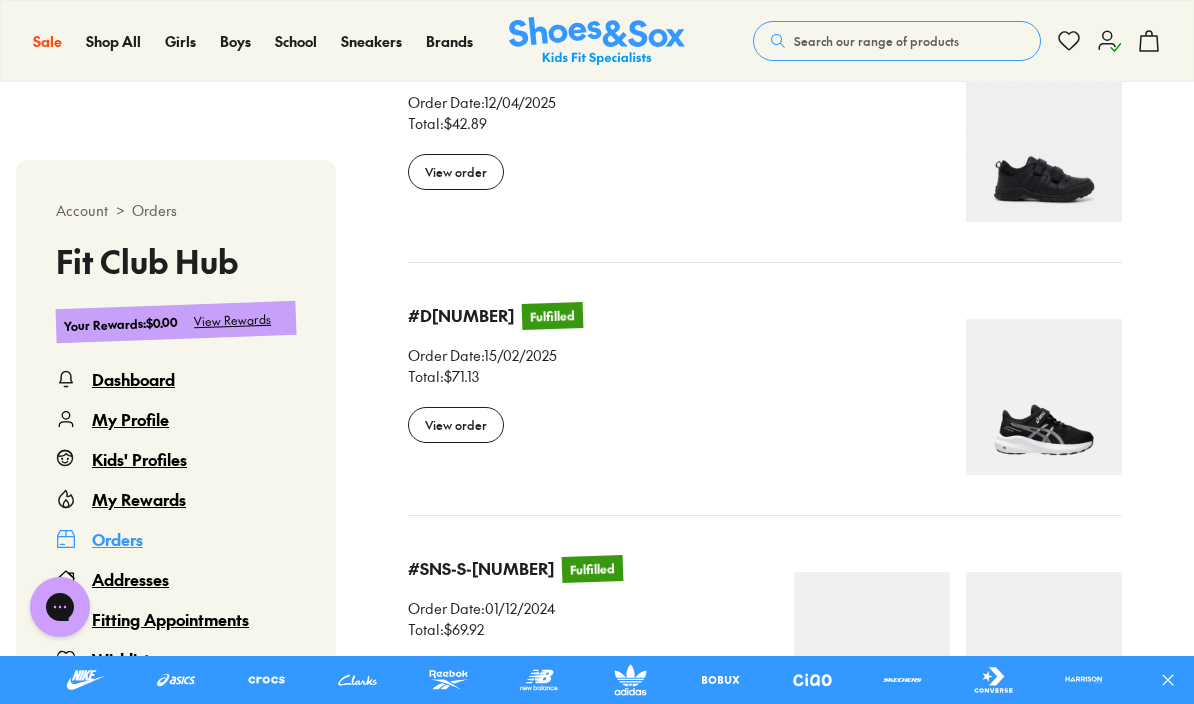 scroll, scrollTop: 586, scrollLeft: 0, axis: vertical 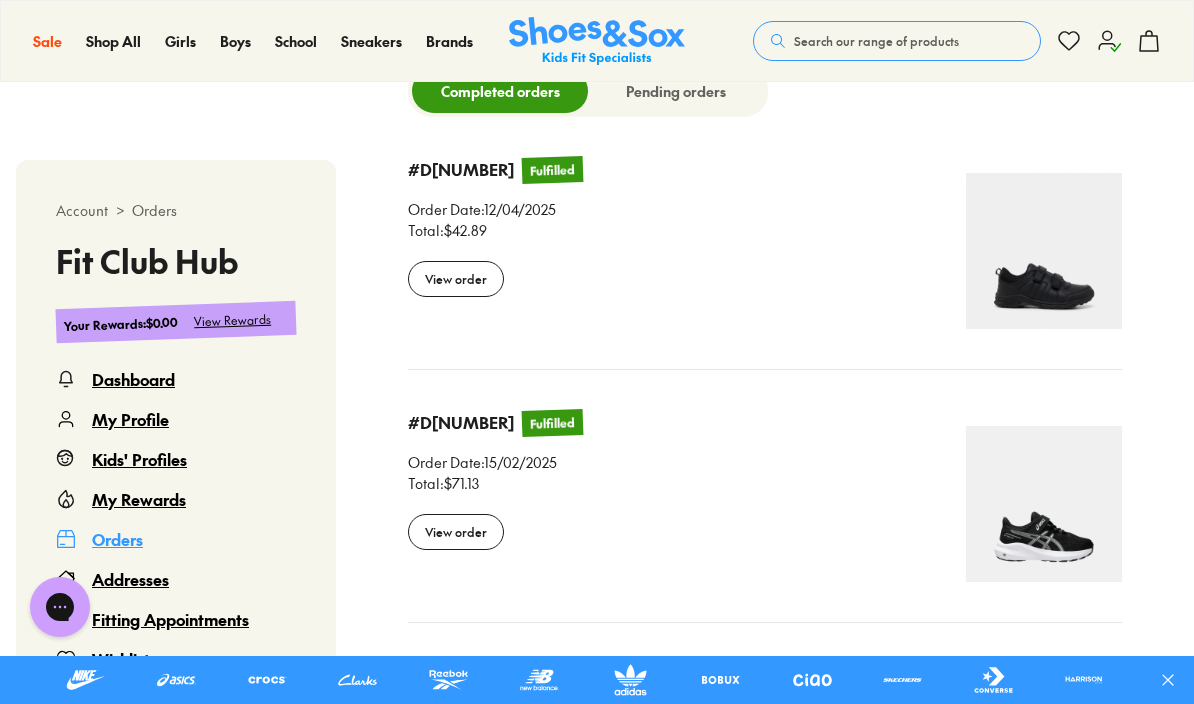 click on "View order" at bounding box center [456, 279] 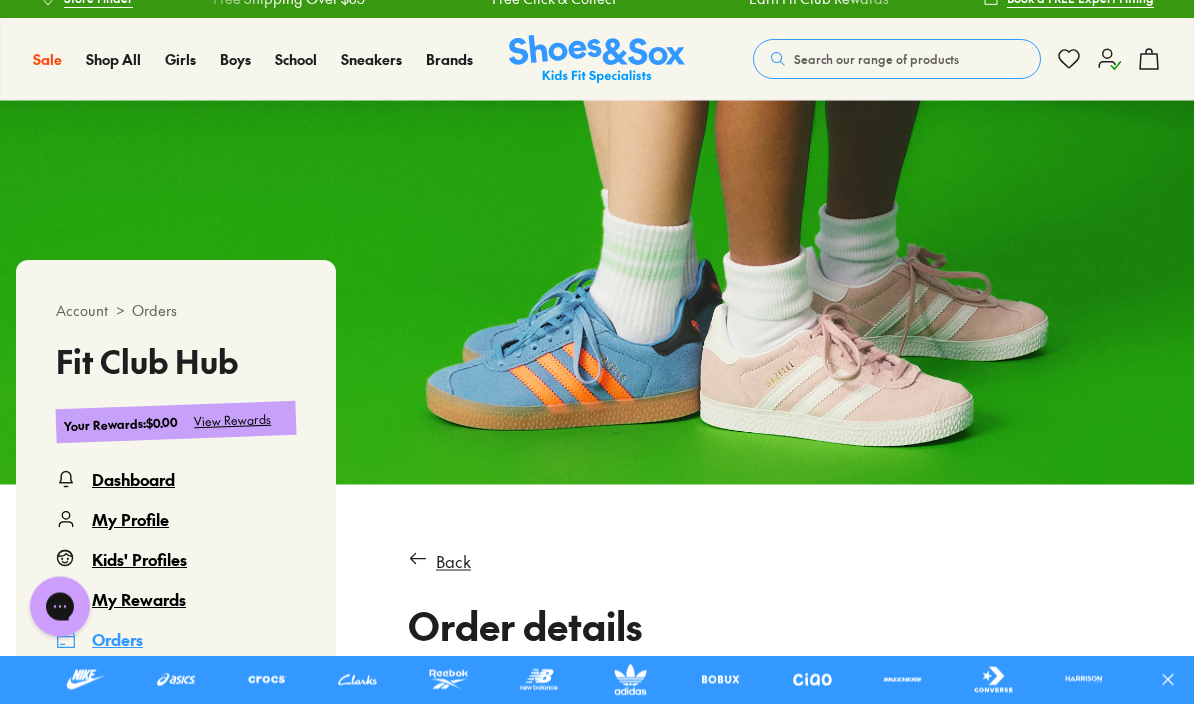 scroll, scrollTop: 0, scrollLeft: 0, axis: both 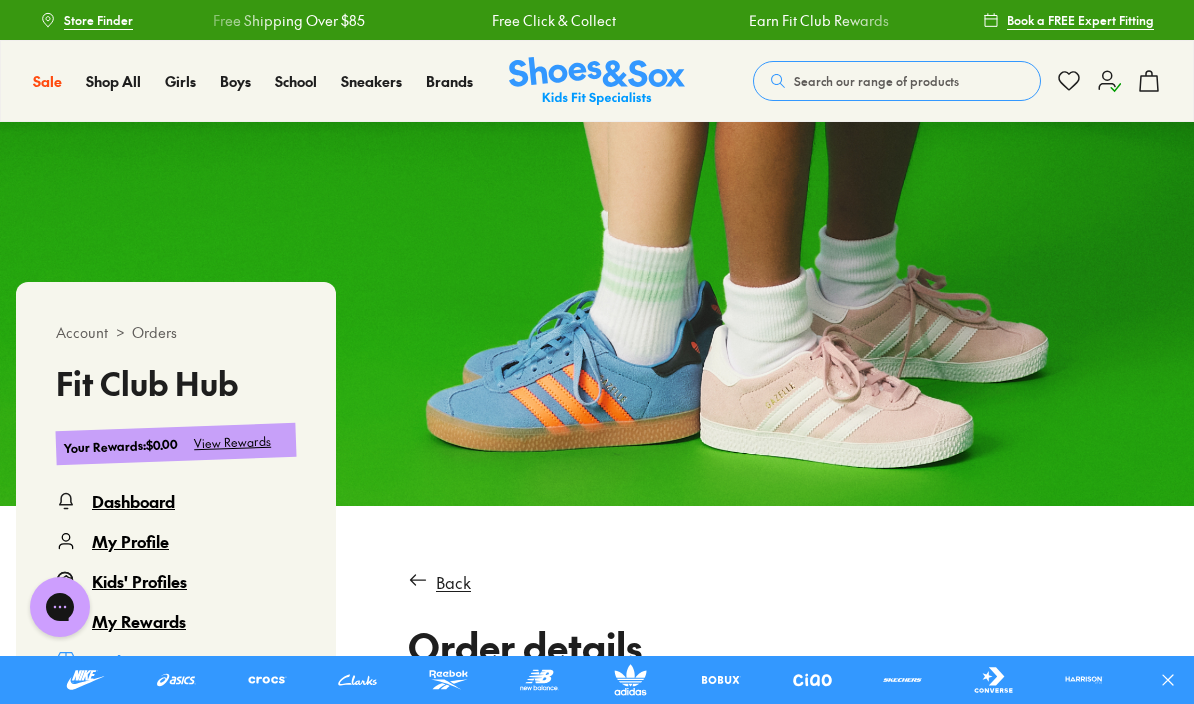 click on "Back" at bounding box center [453, 582] 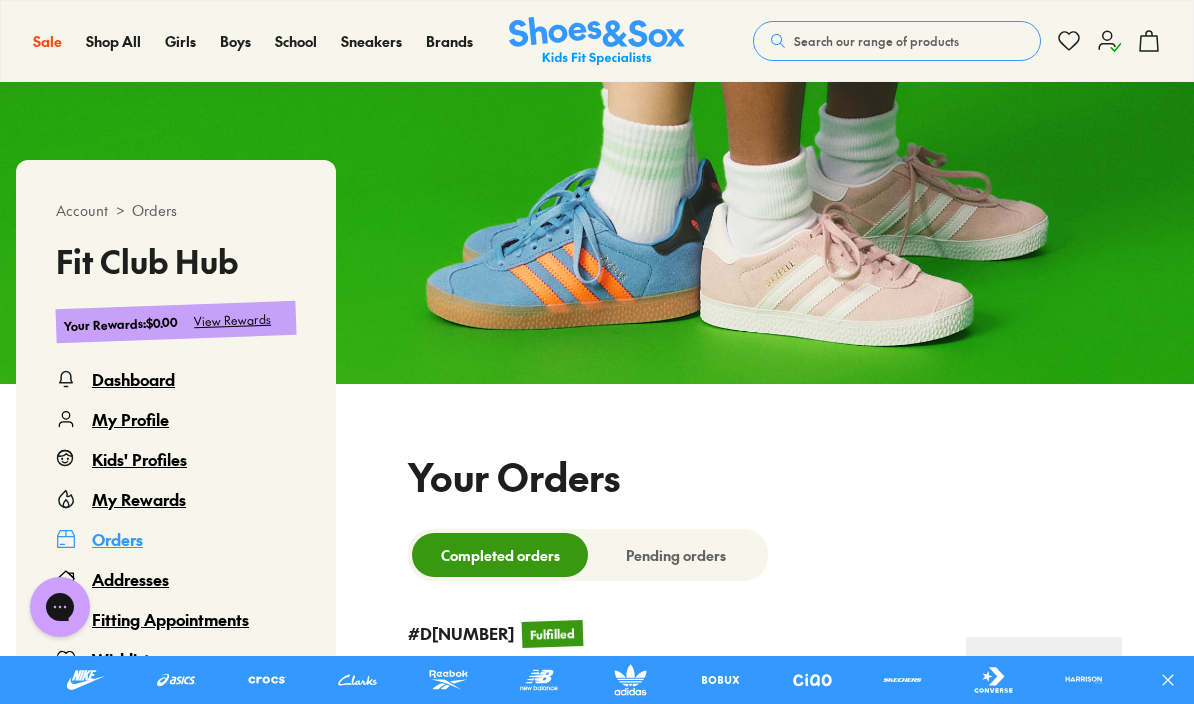 select 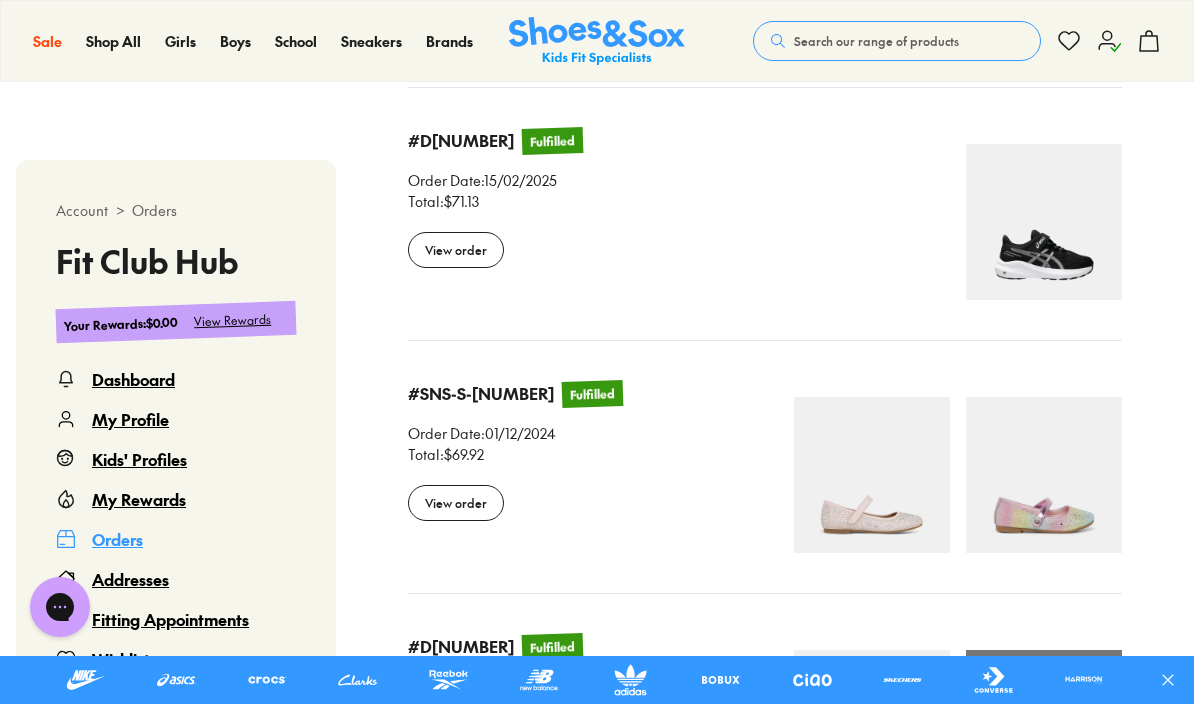 scroll, scrollTop: 863, scrollLeft: 0, axis: vertical 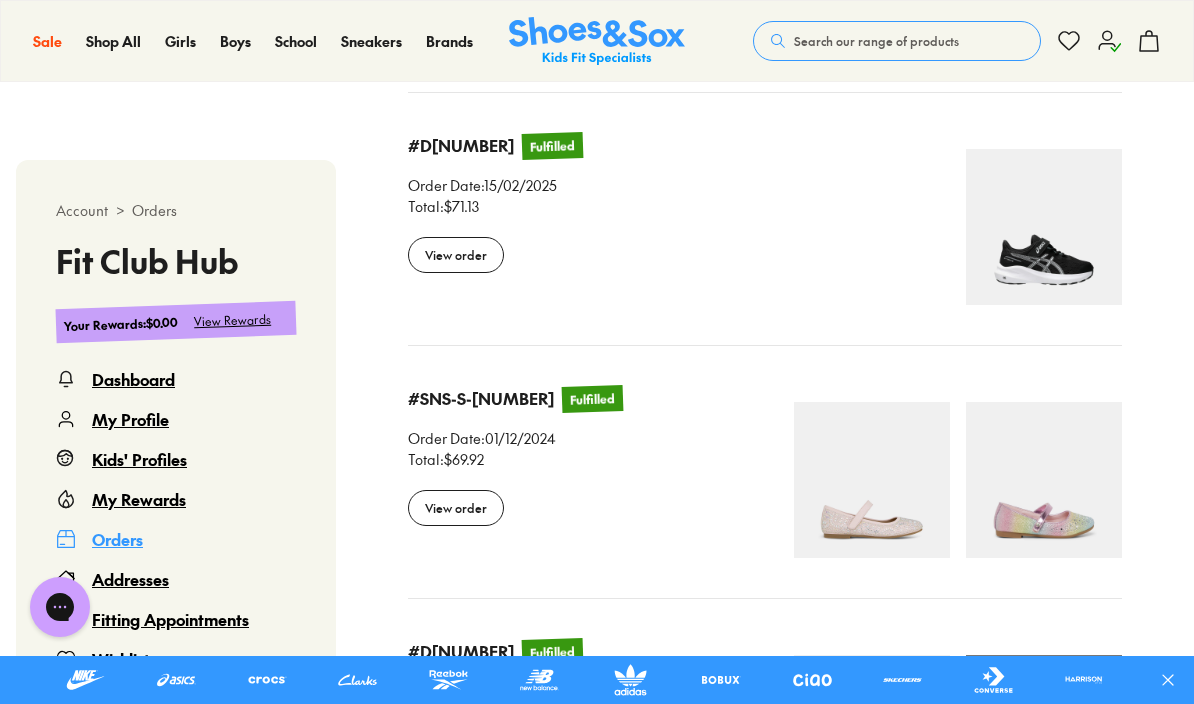 click on "#D94000107832 Fulfilled #D94000107832 Fulfilled Order Date :  15/02/2025 Total :  $71.13 View order" at bounding box center [765, 219] 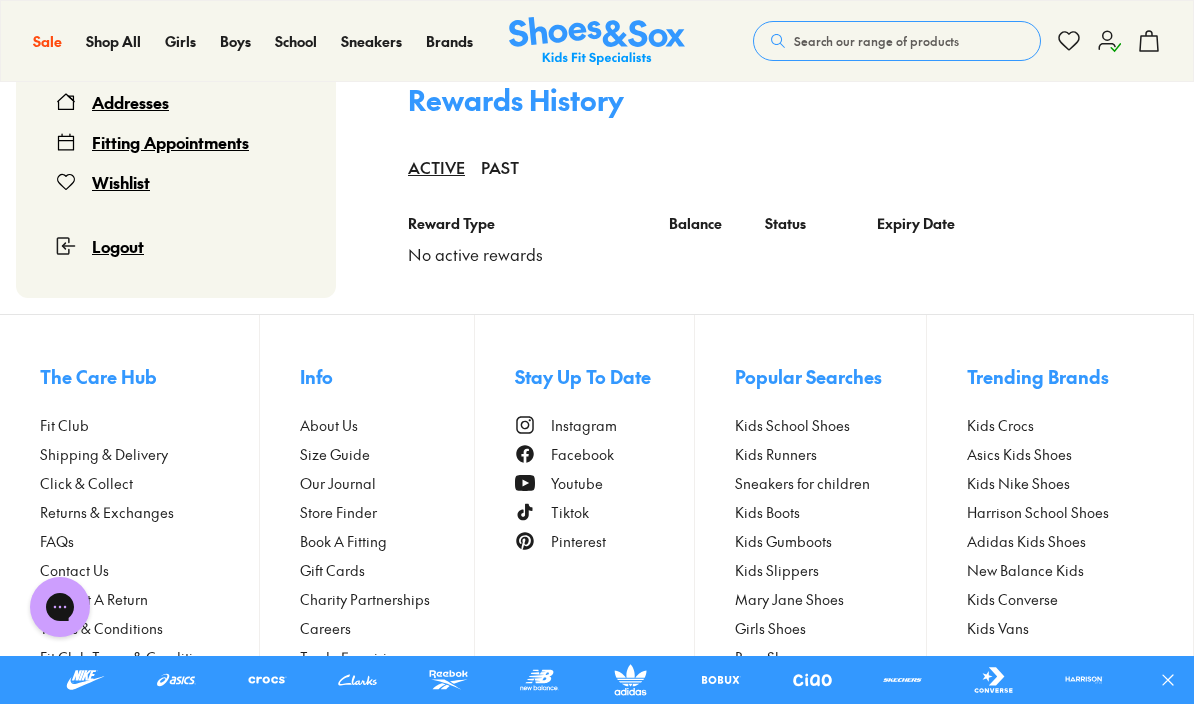 scroll, scrollTop: 1186, scrollLeft: 0, axis: vertical 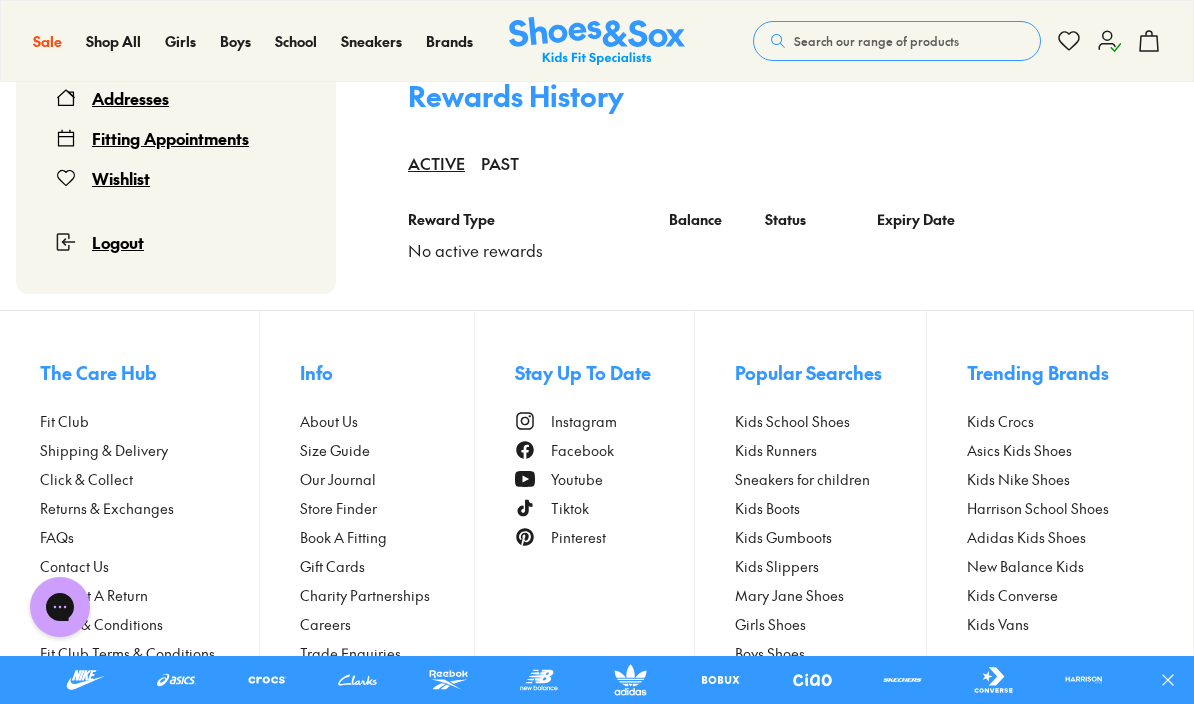 click on "FAQs" at bounding box center [57, 537] 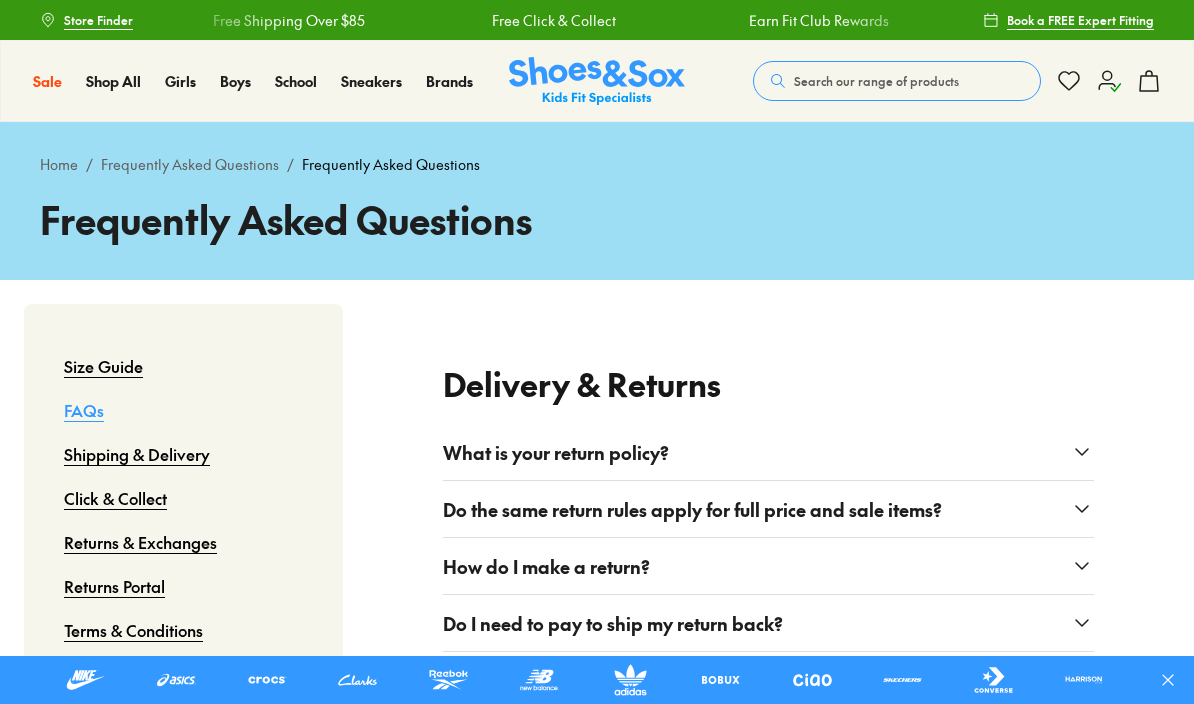 scroll, scrollTop: 91, scrollLeft: 0, axis: vertical 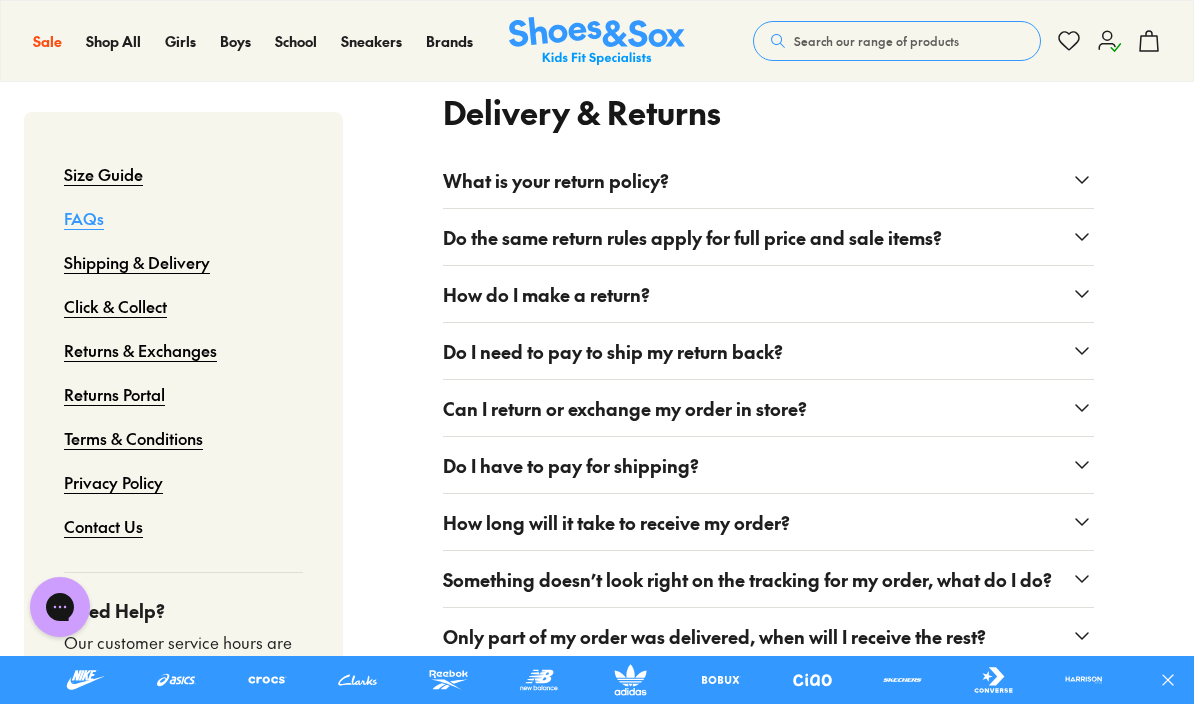 click on "What is your return policy?" at bounding box center [768, 180] 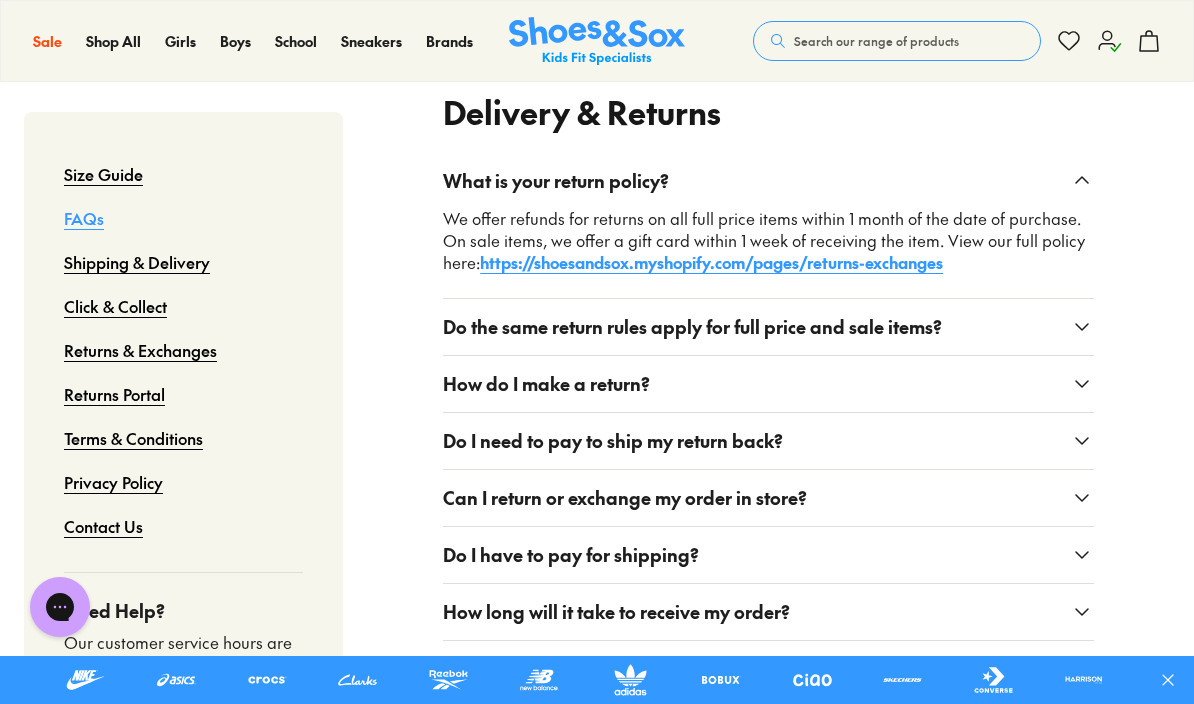 click 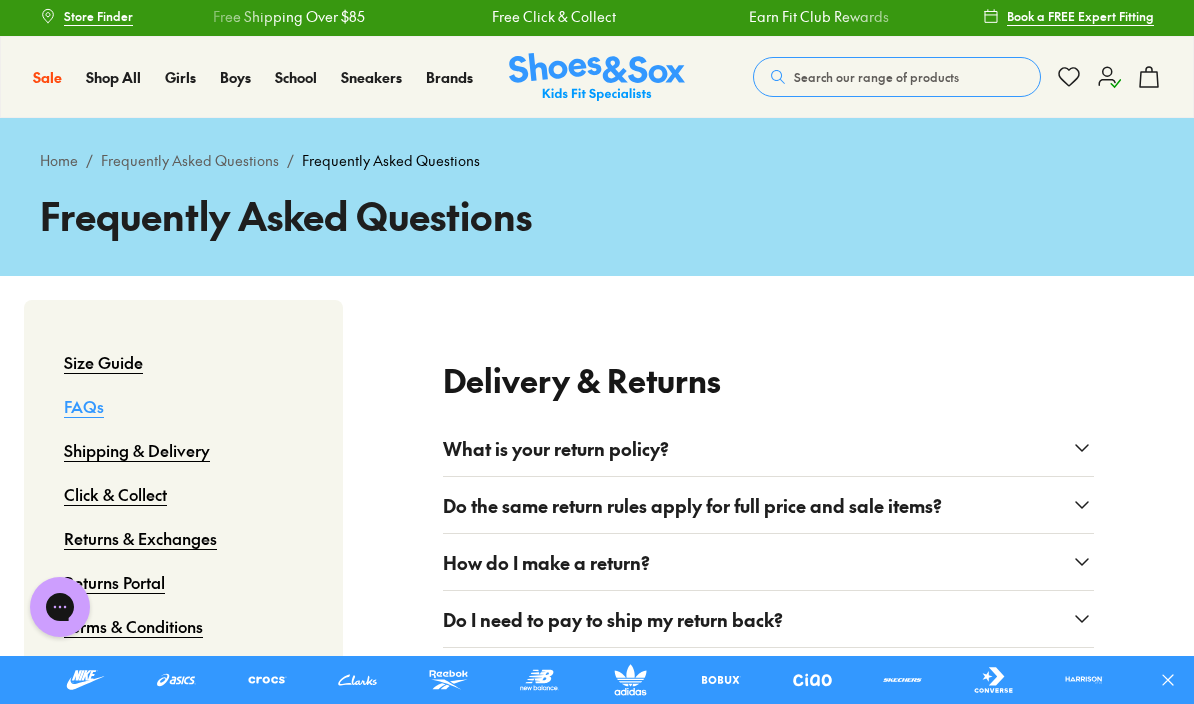 scroll, scrollTop: 3, scrollLeft: 0, axis: vertical 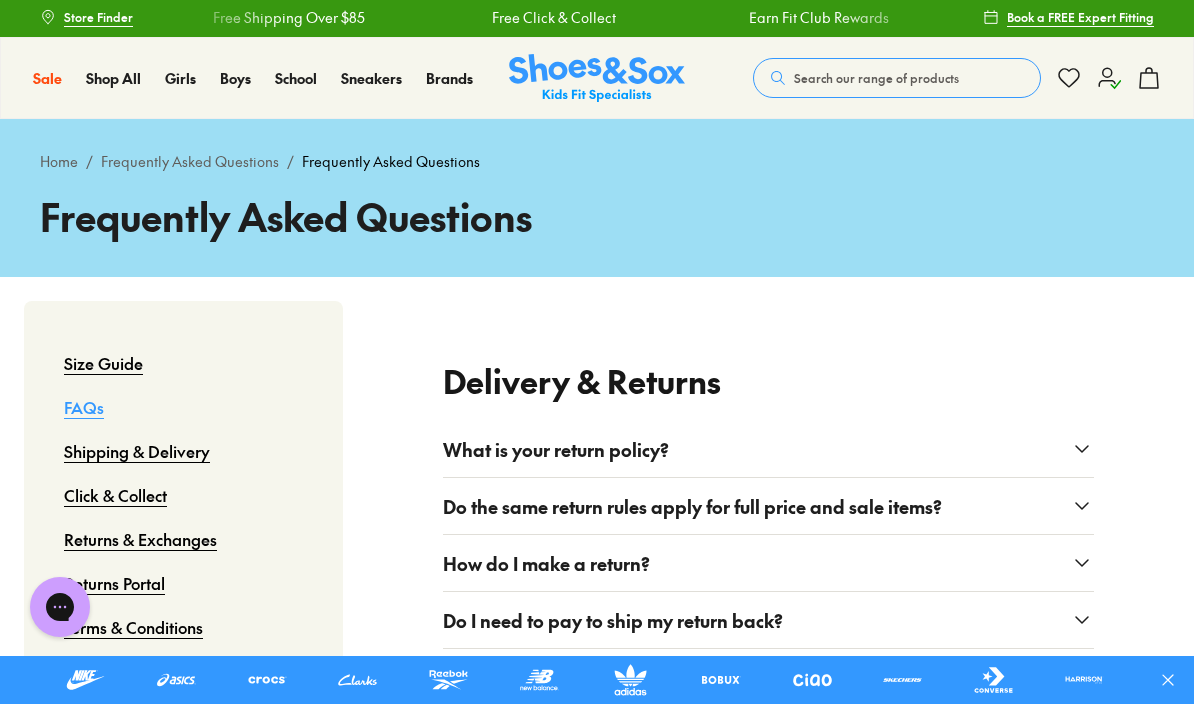click on "Returns & Exchanges" at bounding box center (140, 539) 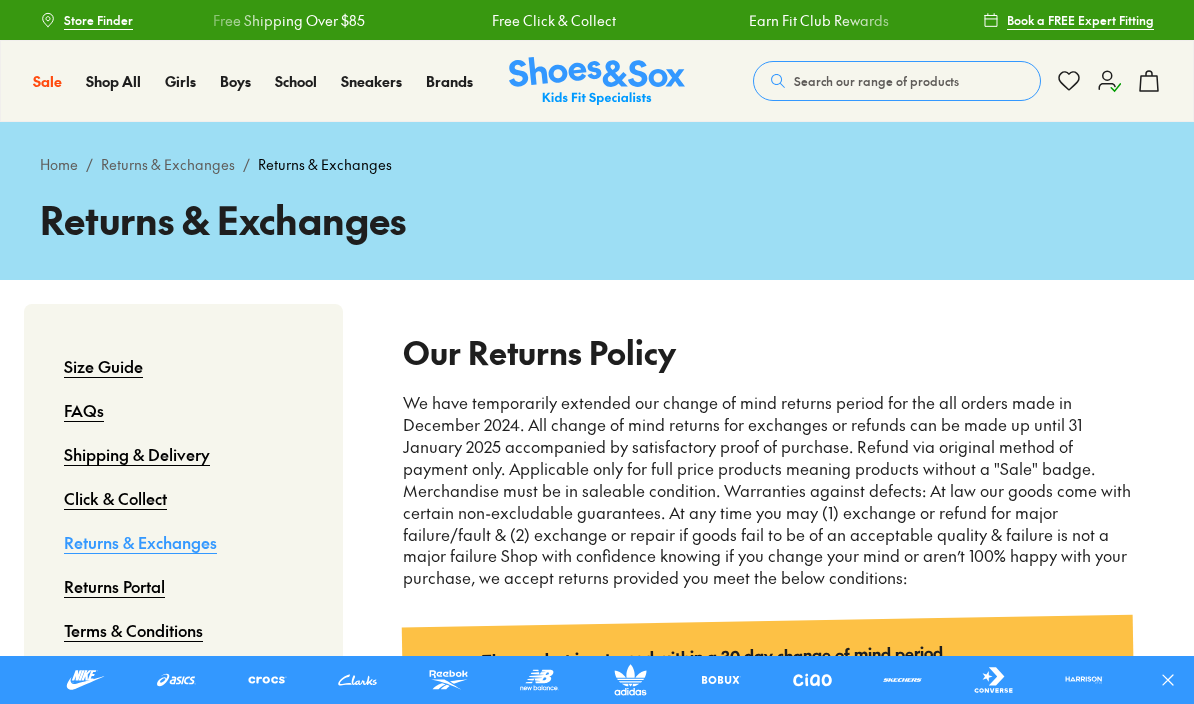 scroll, scrollTop: 39, scrollLeft: 0, axis: vertical 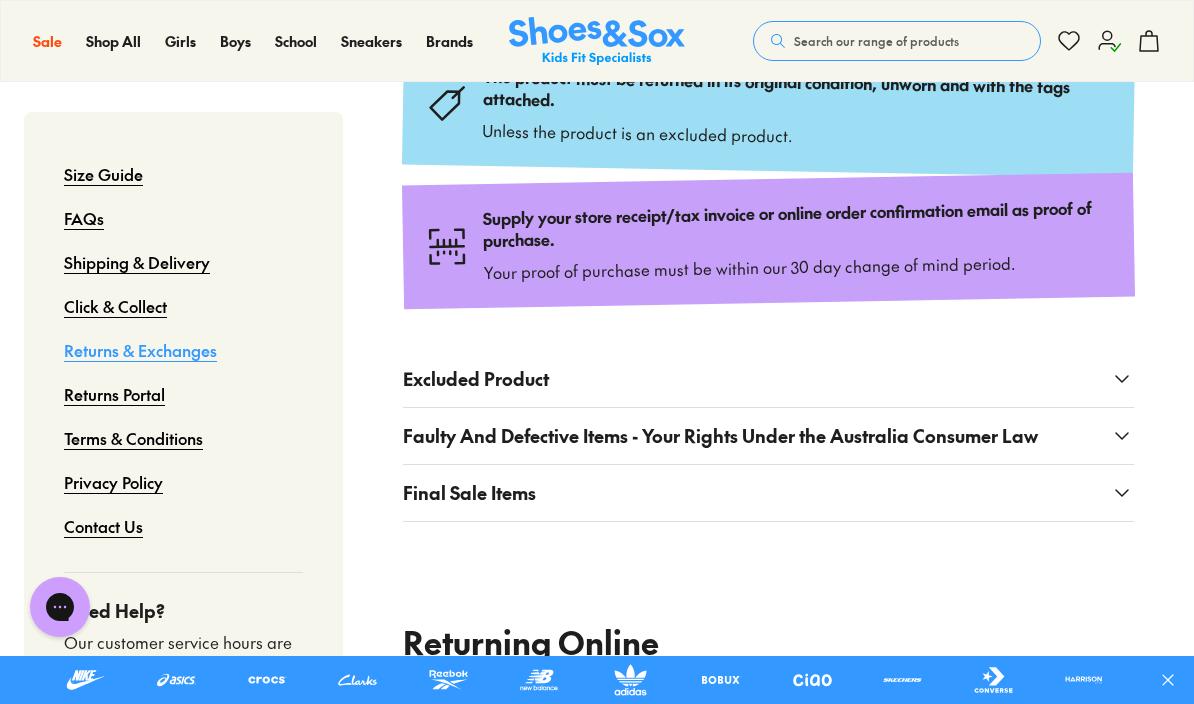 click on "Faulty And Defective Items - Your Rights Under the Australia Consumer Law" at bounding box center [768, 436] 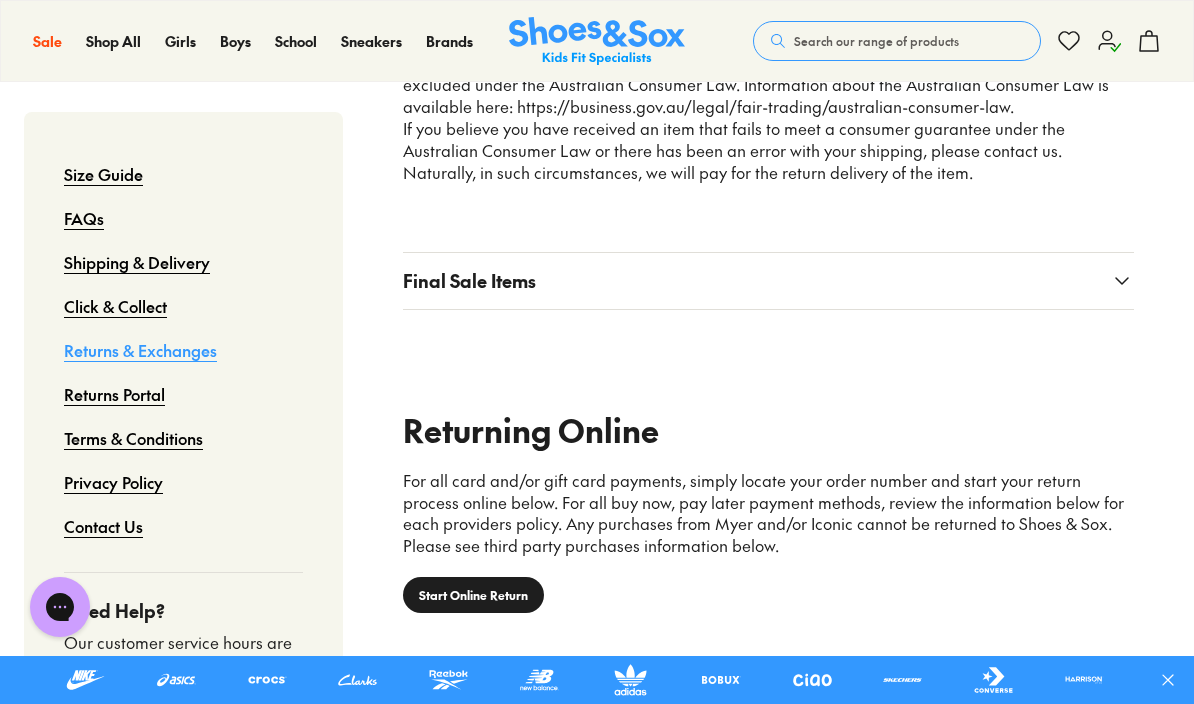 scroll, scrollTop: 1361, scrollLeft: 0, axis: vertical 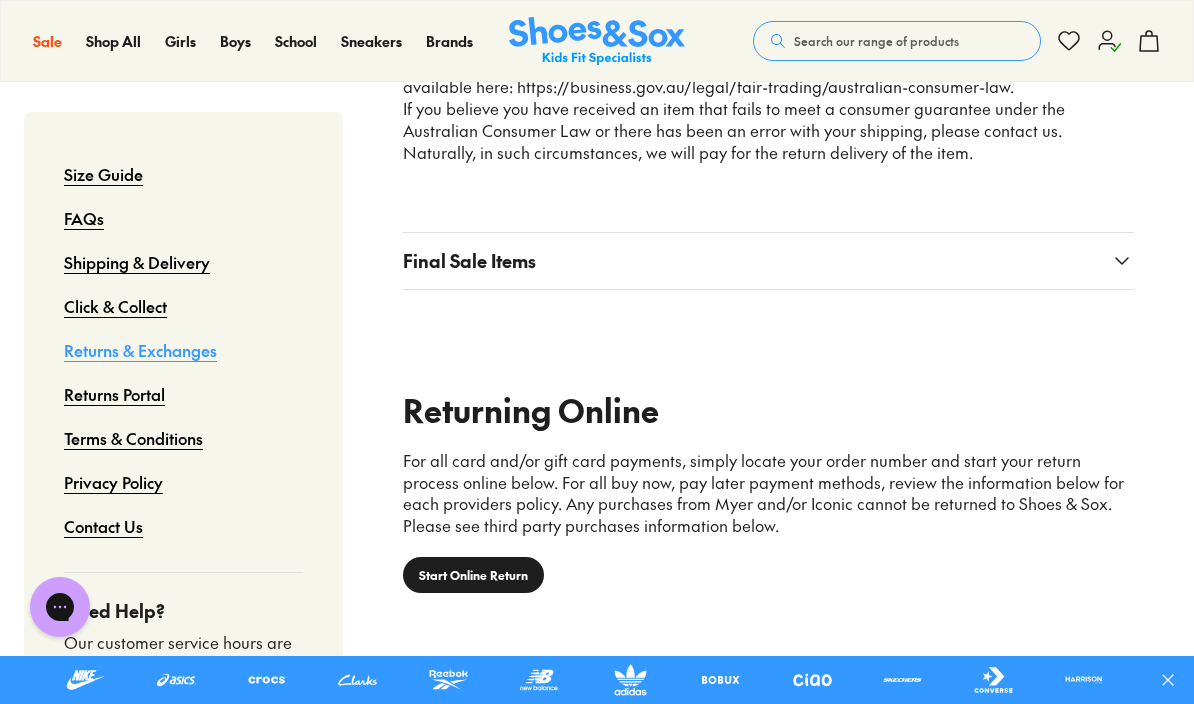 click on "Final Sale Items" at bounding box center [768, 261] 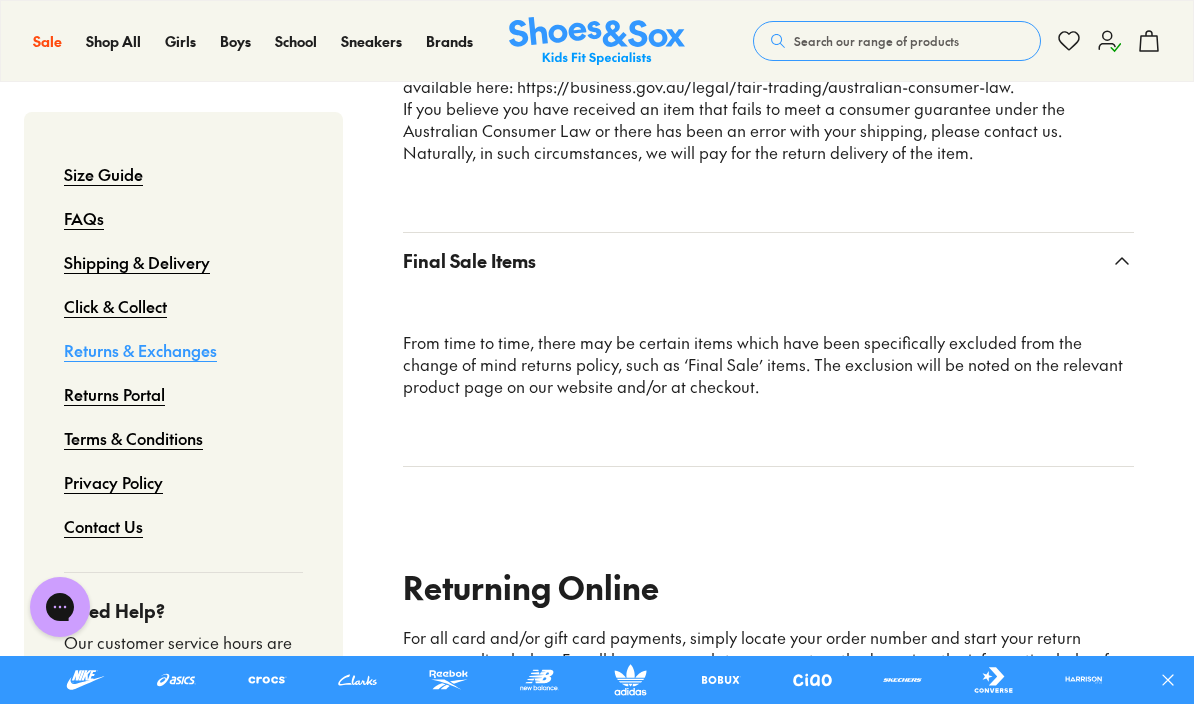 click on "Final Sale Items" at bounding box center [768, 261] 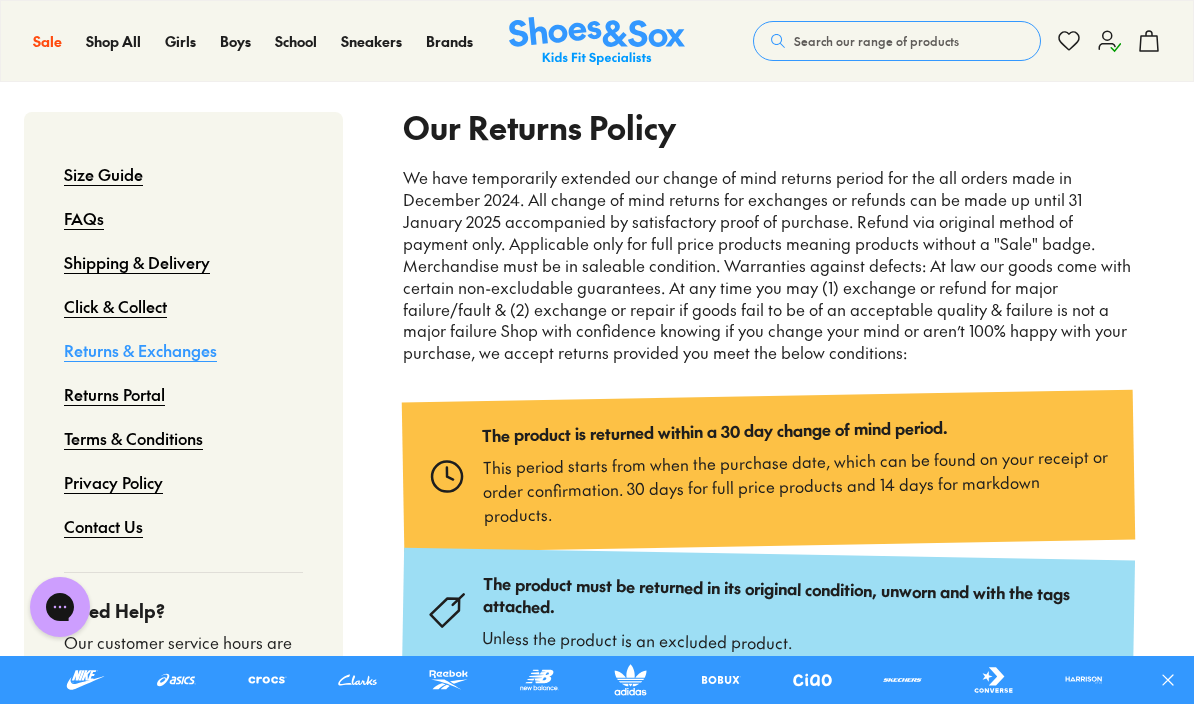 scroll, scrollTop: 0, scrollLeft: 0, axis: both 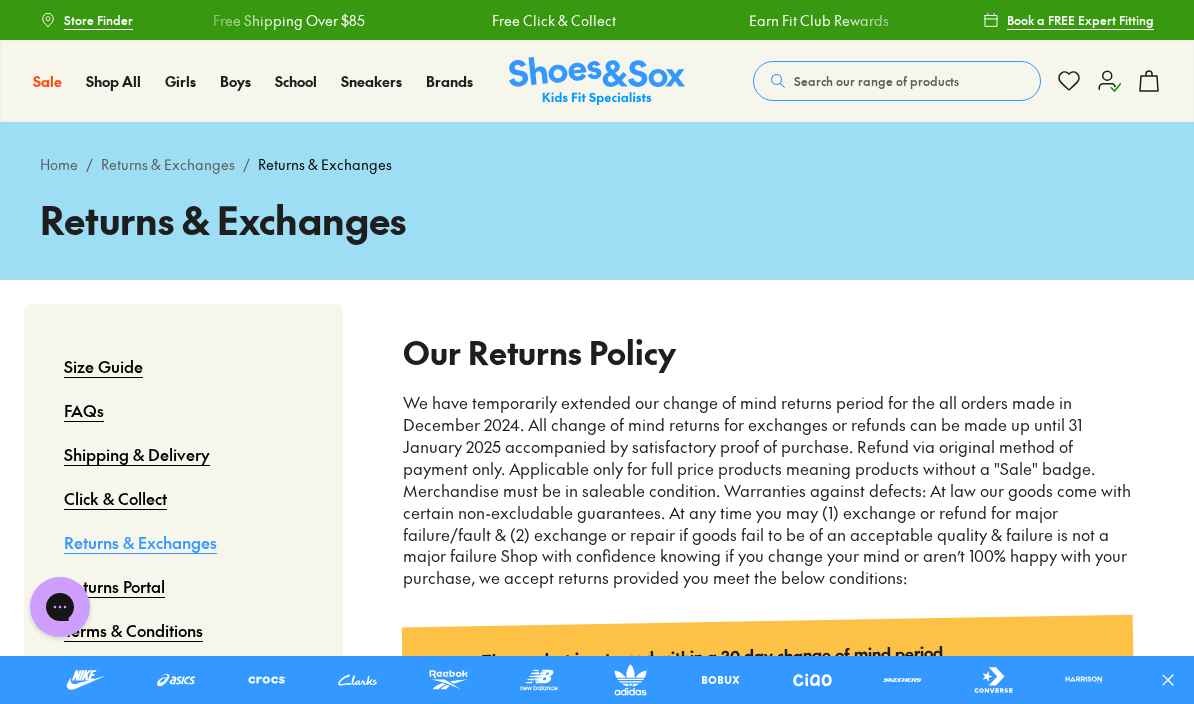 click 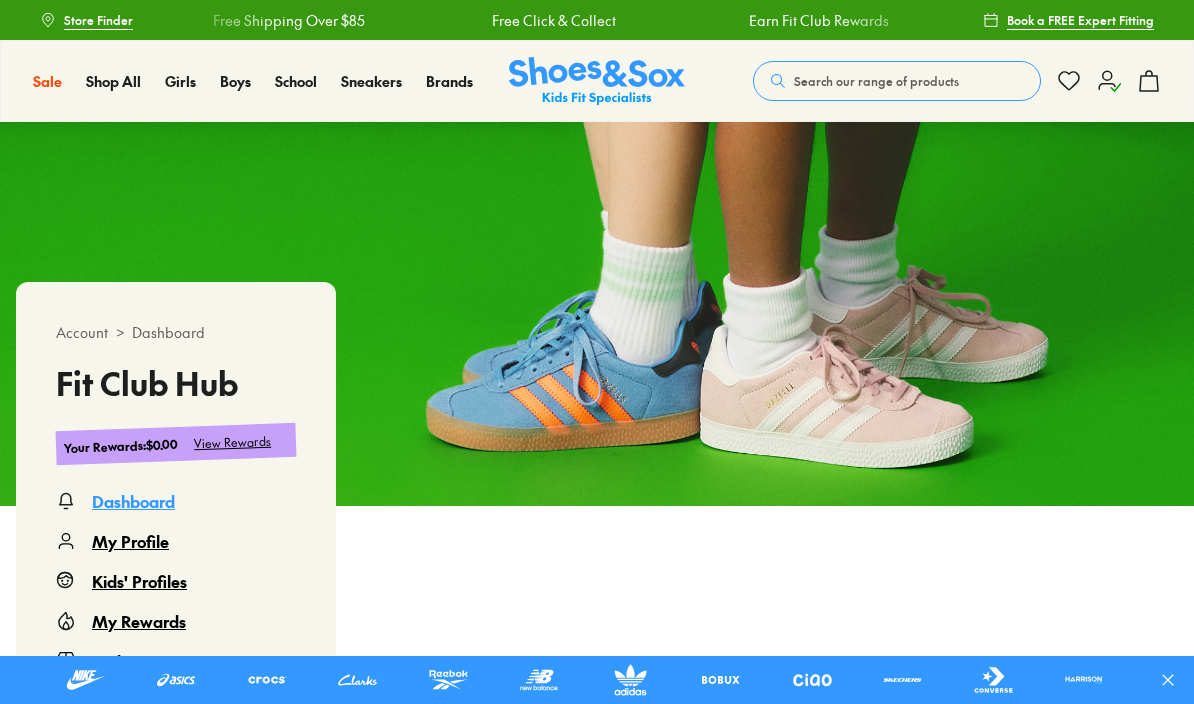 scroll, scrollTop: 0, scrollLeft: 0, axis: both 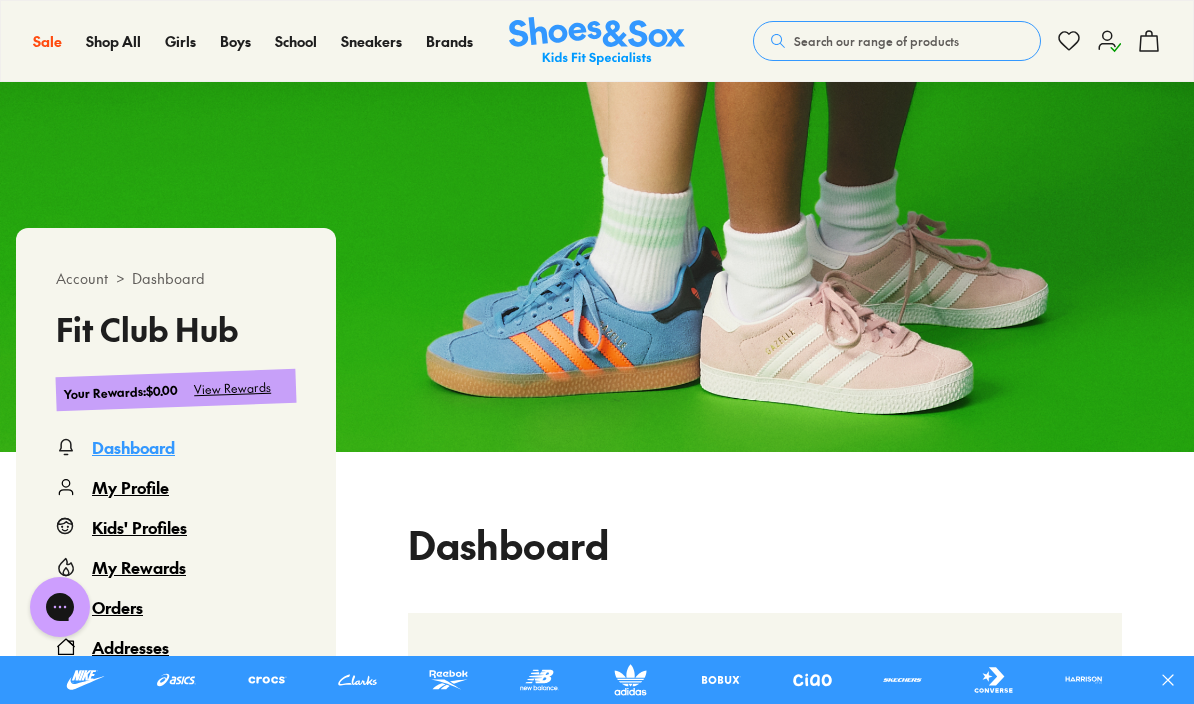 click on "My Rewards" at bounding box center [139, 567] 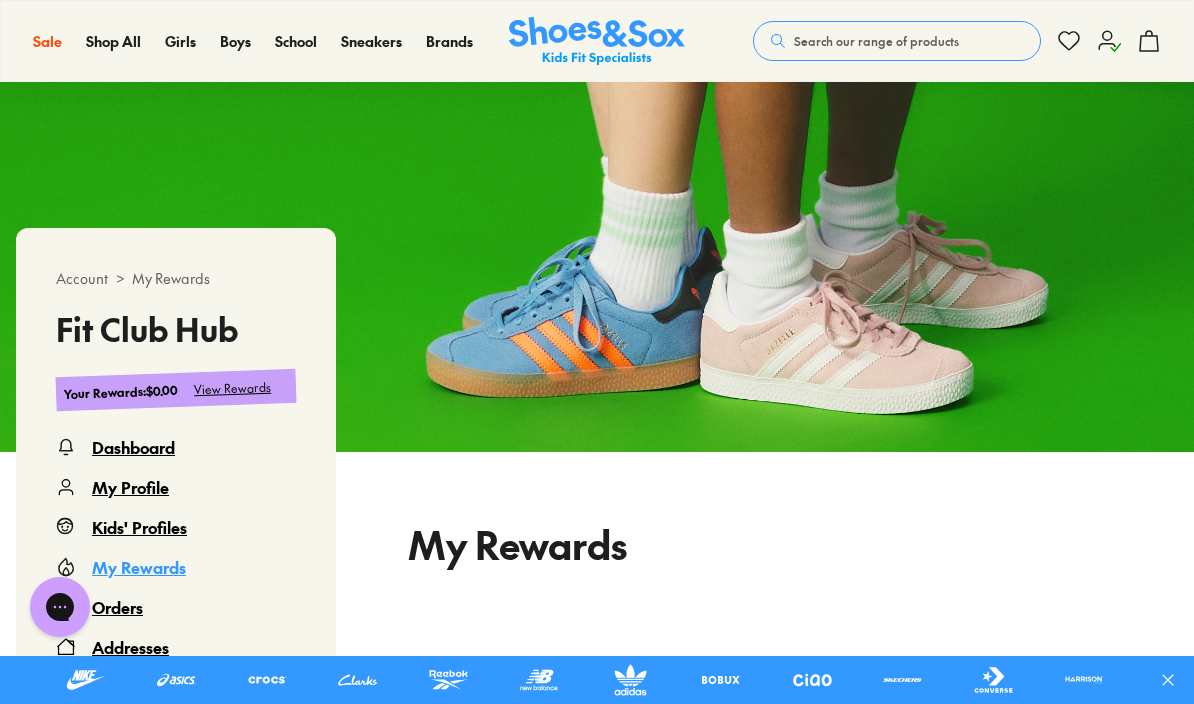 scroll, scrollTop: 122, scrollLeft: 0, axis: vertical 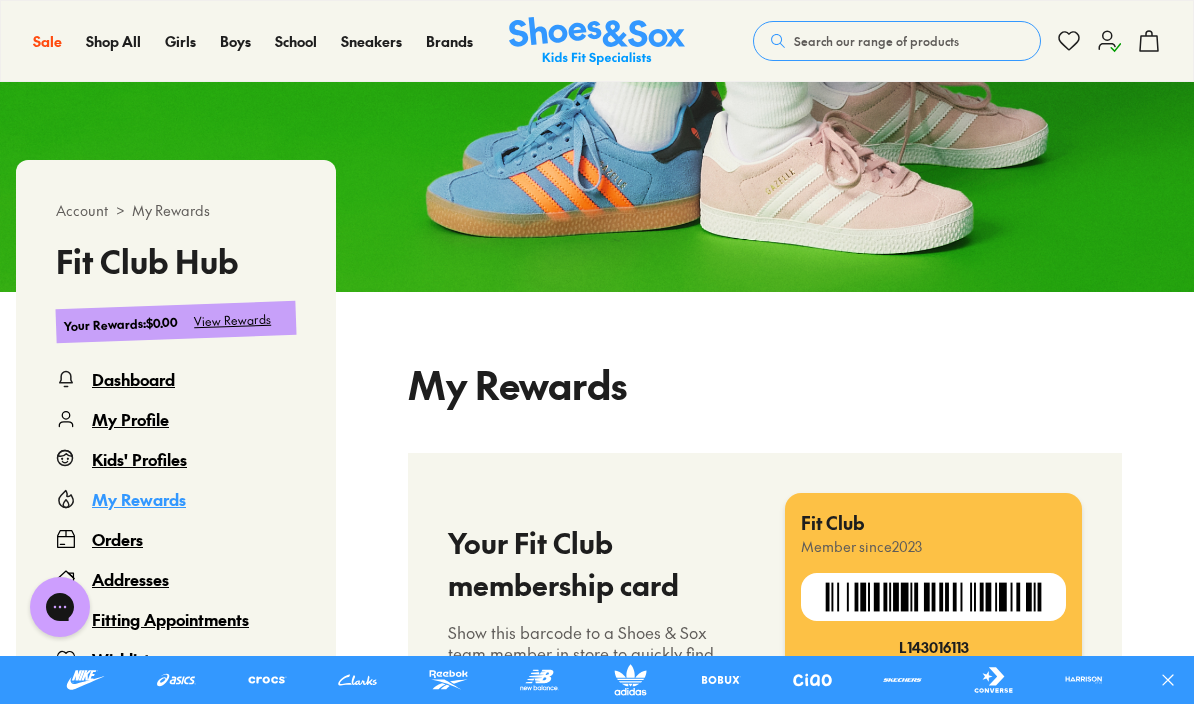 select 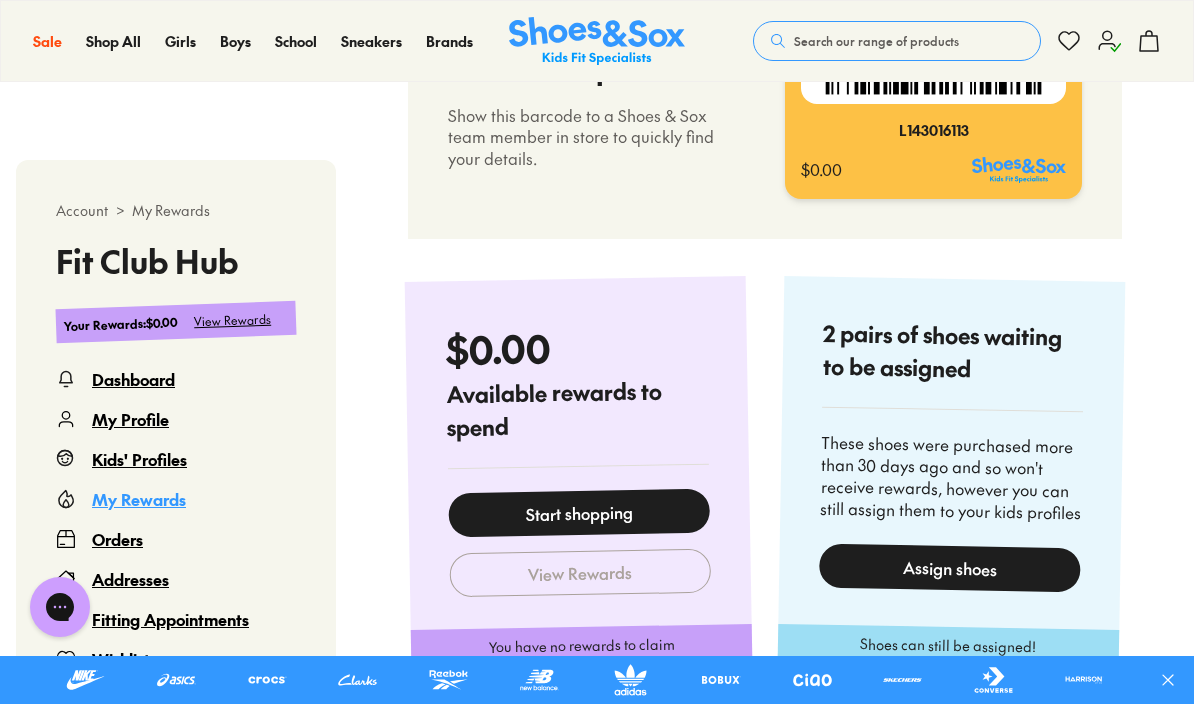 scroll, scrollTop: 733, scrollLeft: 0, axis: vertical 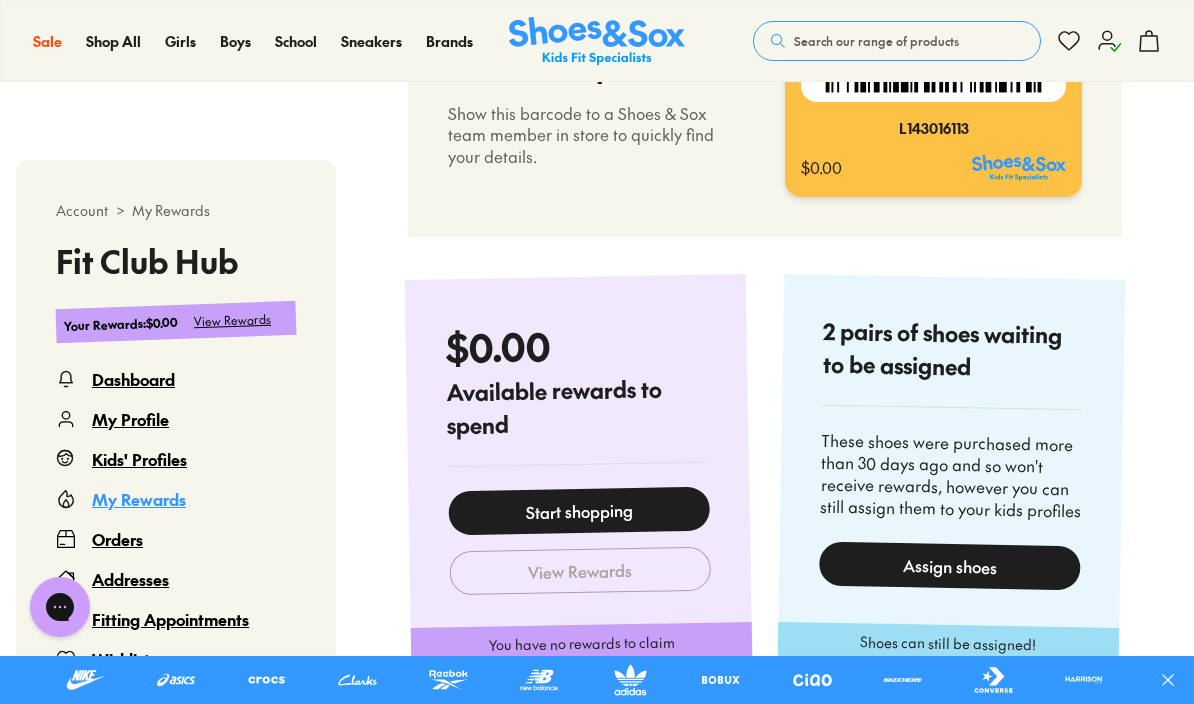 click on "Assign shoes" at bounding box center (950, 565) 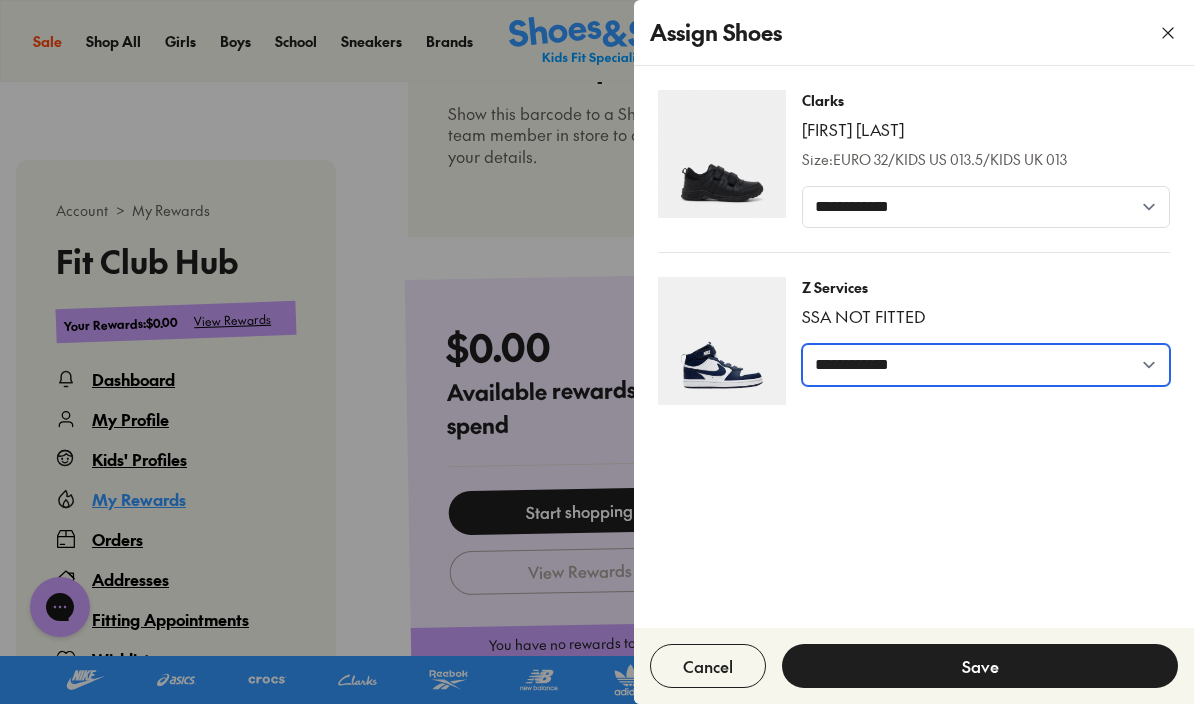click on "**********" at bounding box center [986, 365] 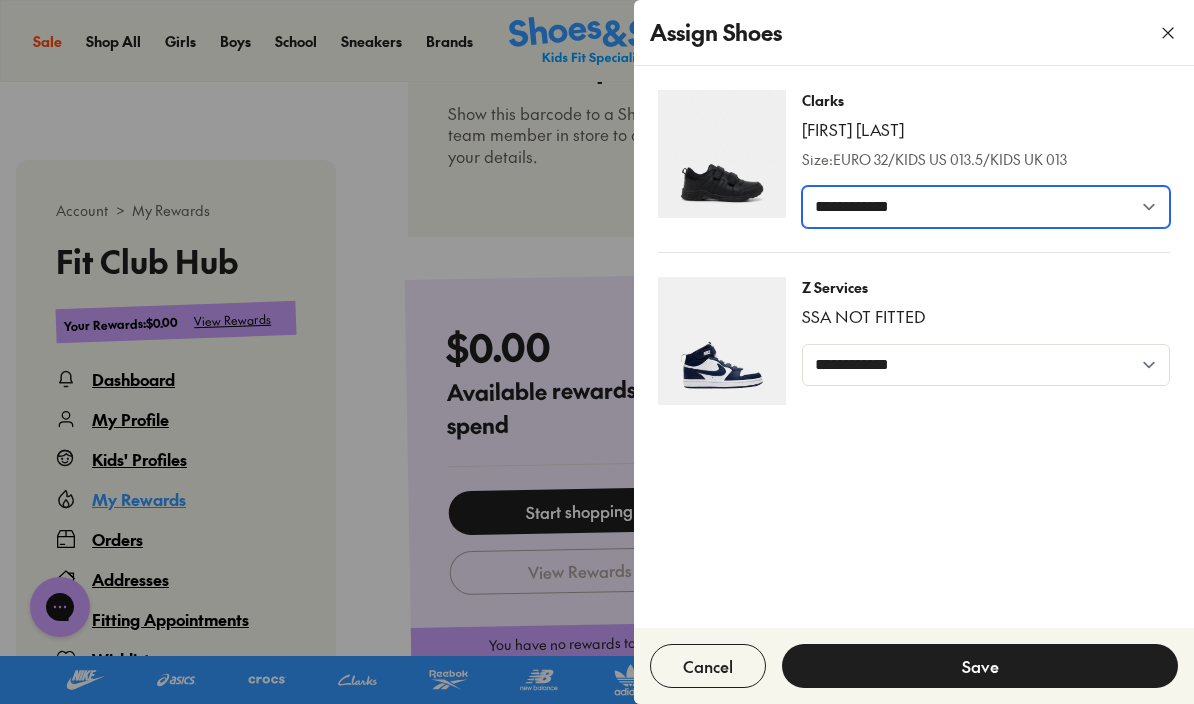 click on "**********" at bounding box center (986, 207) 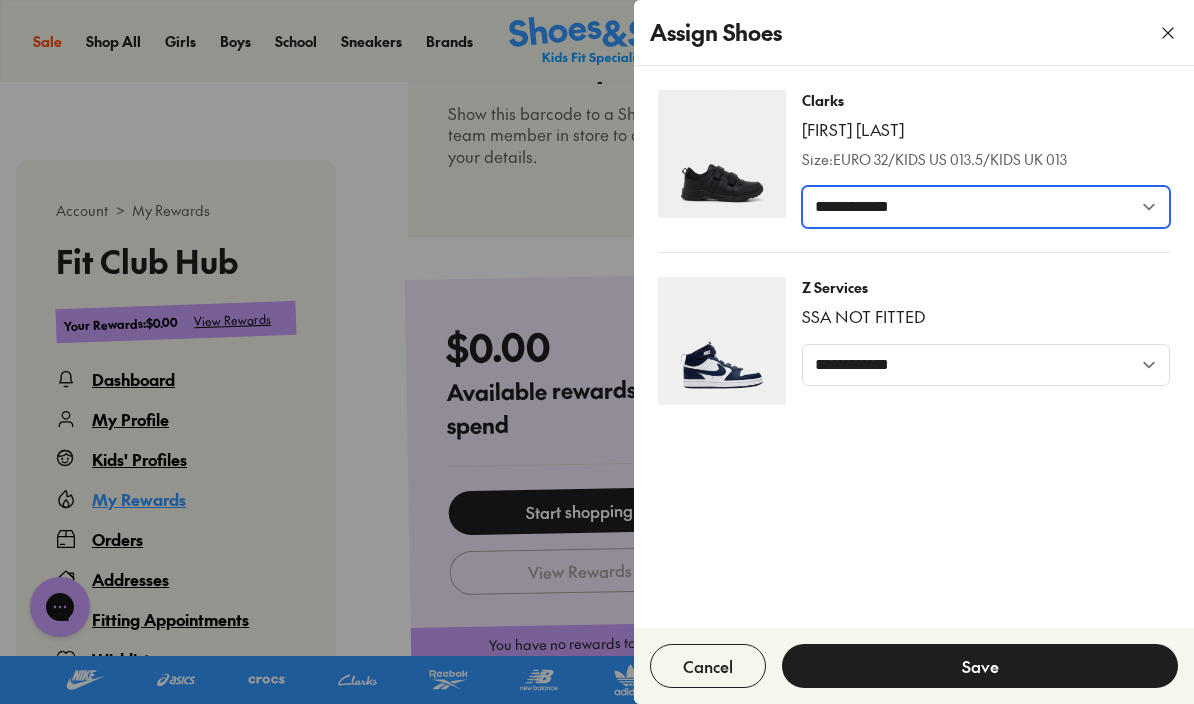 select on "*****" 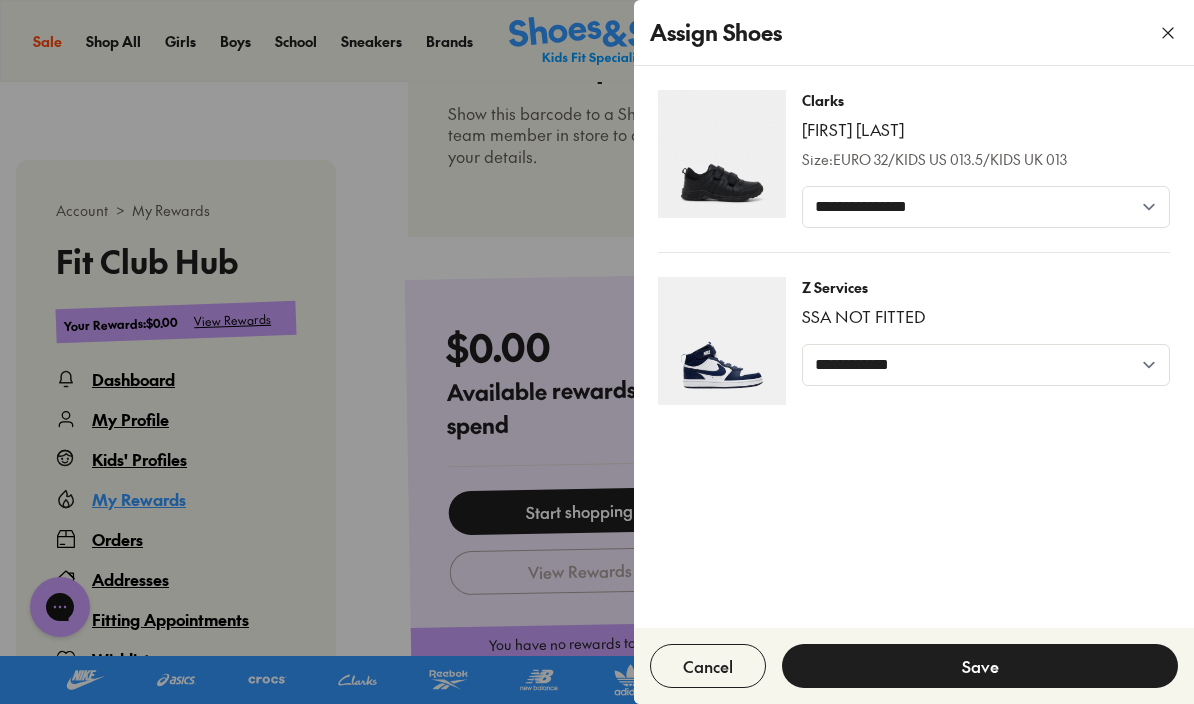 click on "Save" at bounding box center (980, 666) 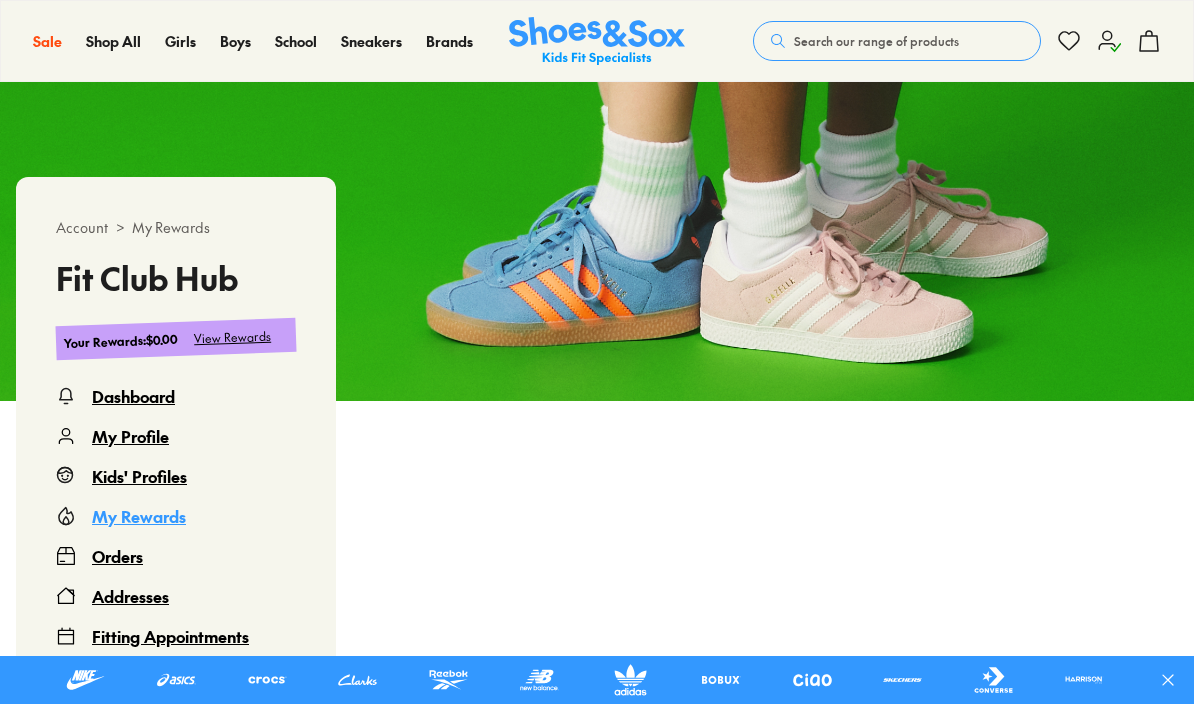 scroll, scrollTop: 105, scrollLeft: 0, axis: vertical 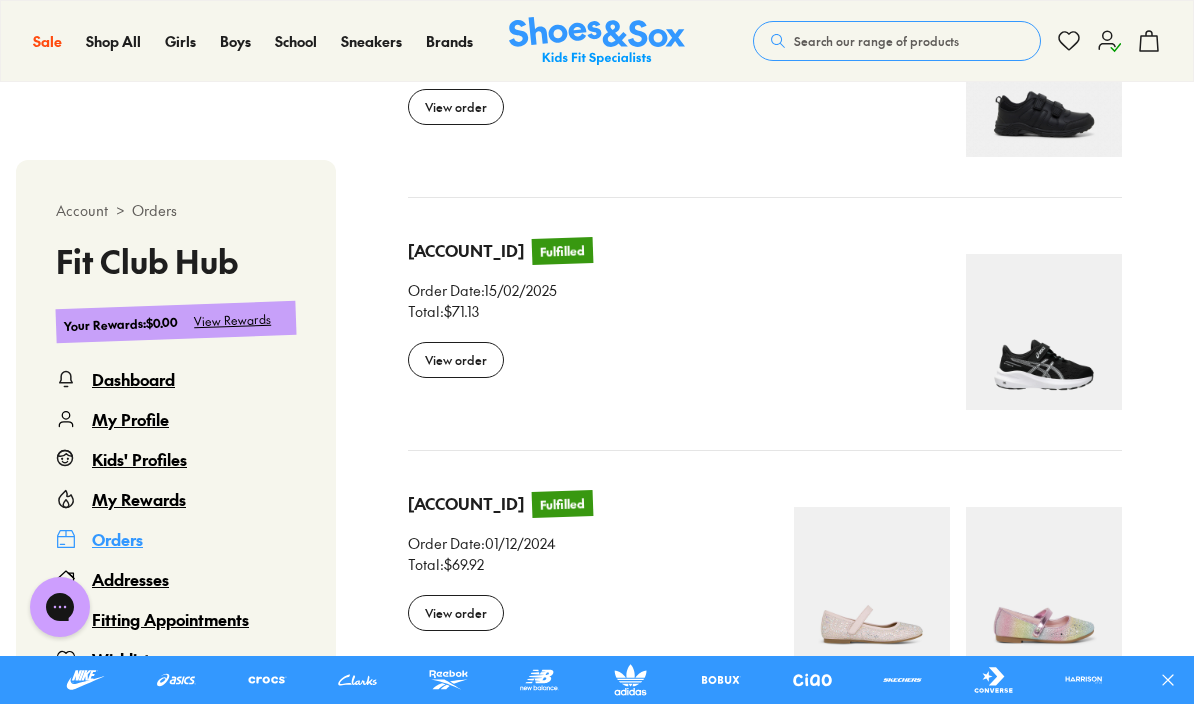 select 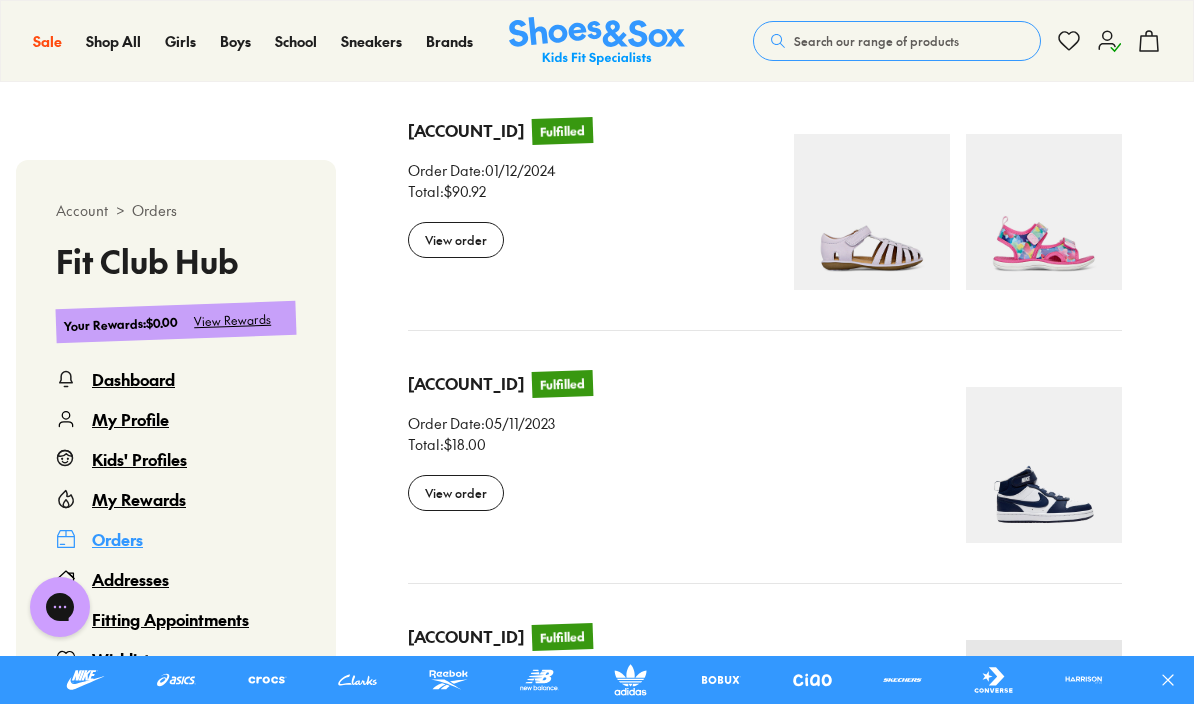 click on "View order" at bounding box center [456, 240] 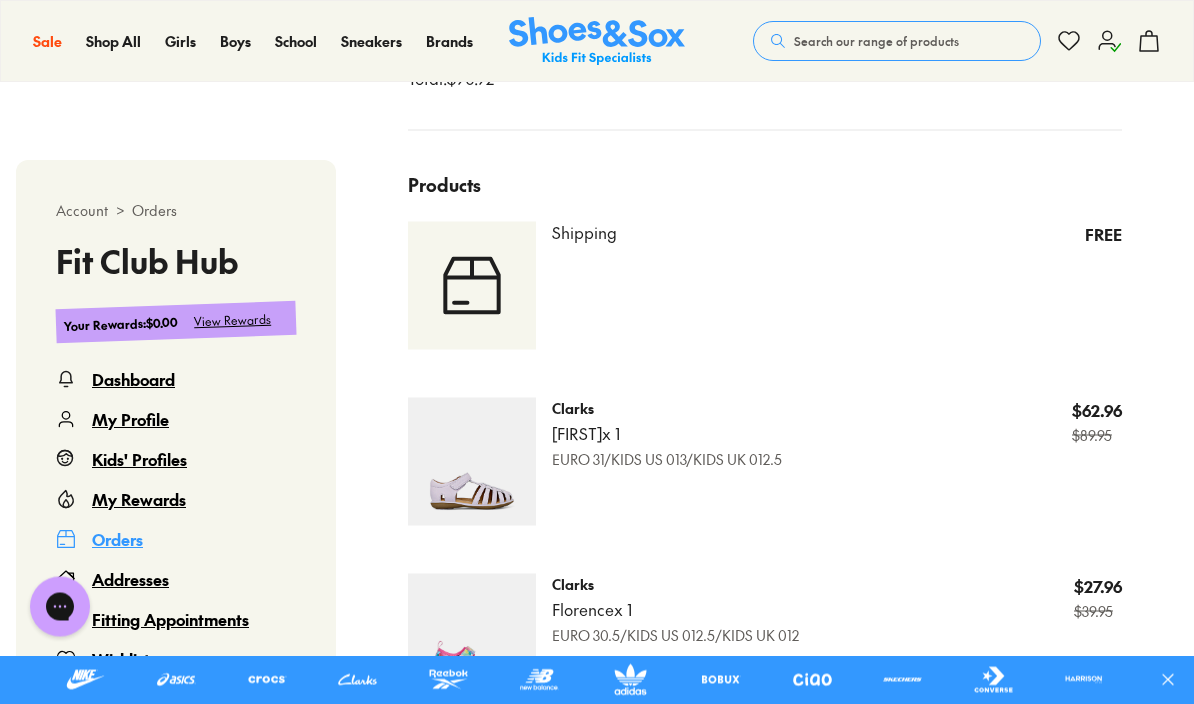 scroll, scrollTop: 795, scrollLeft: 0, axis: vertical 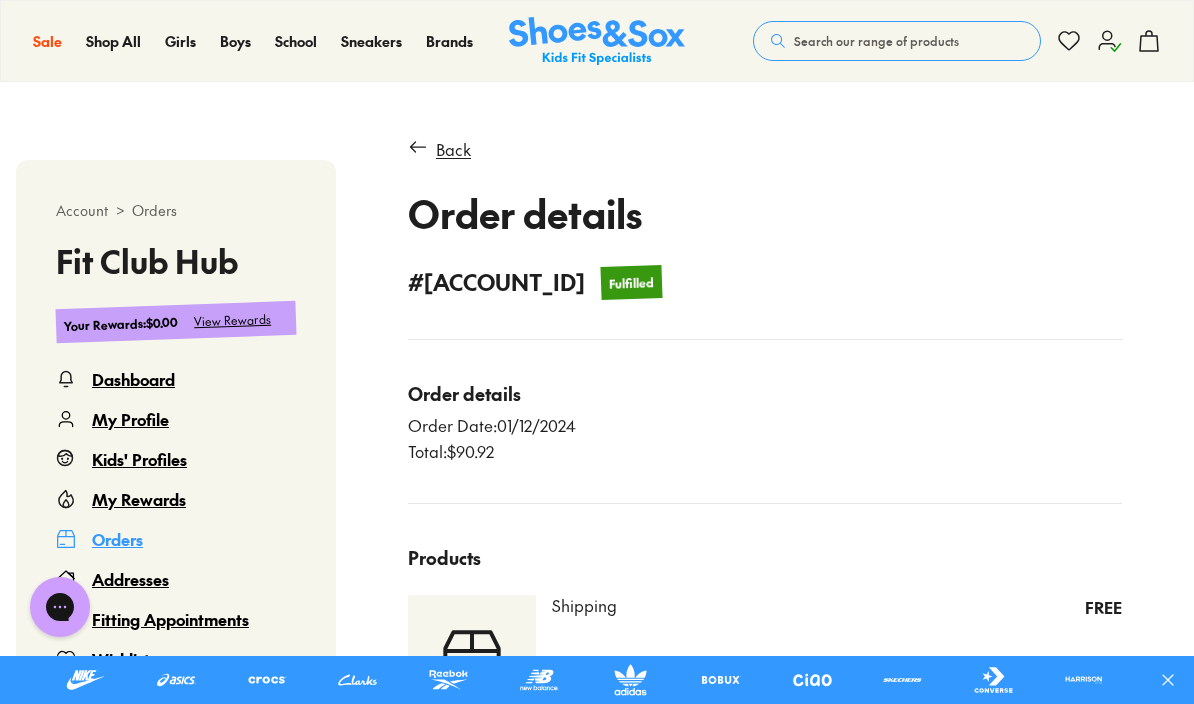 click on "Back" at bounding box center (453, 149) 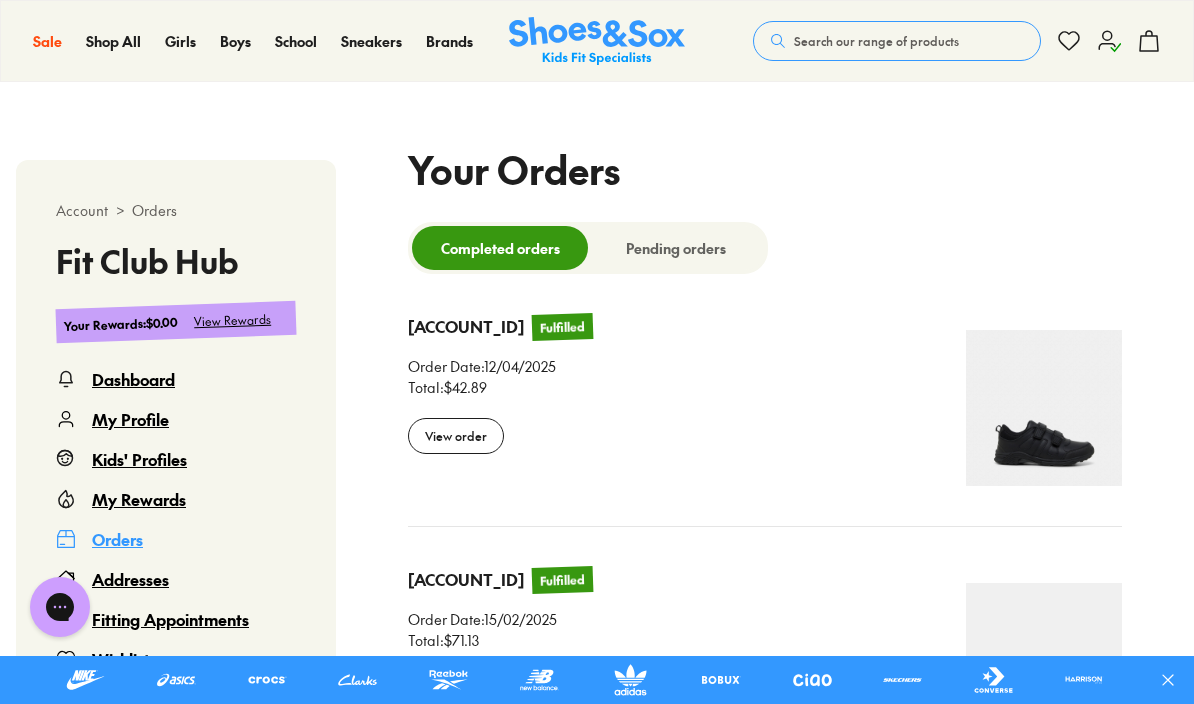 select 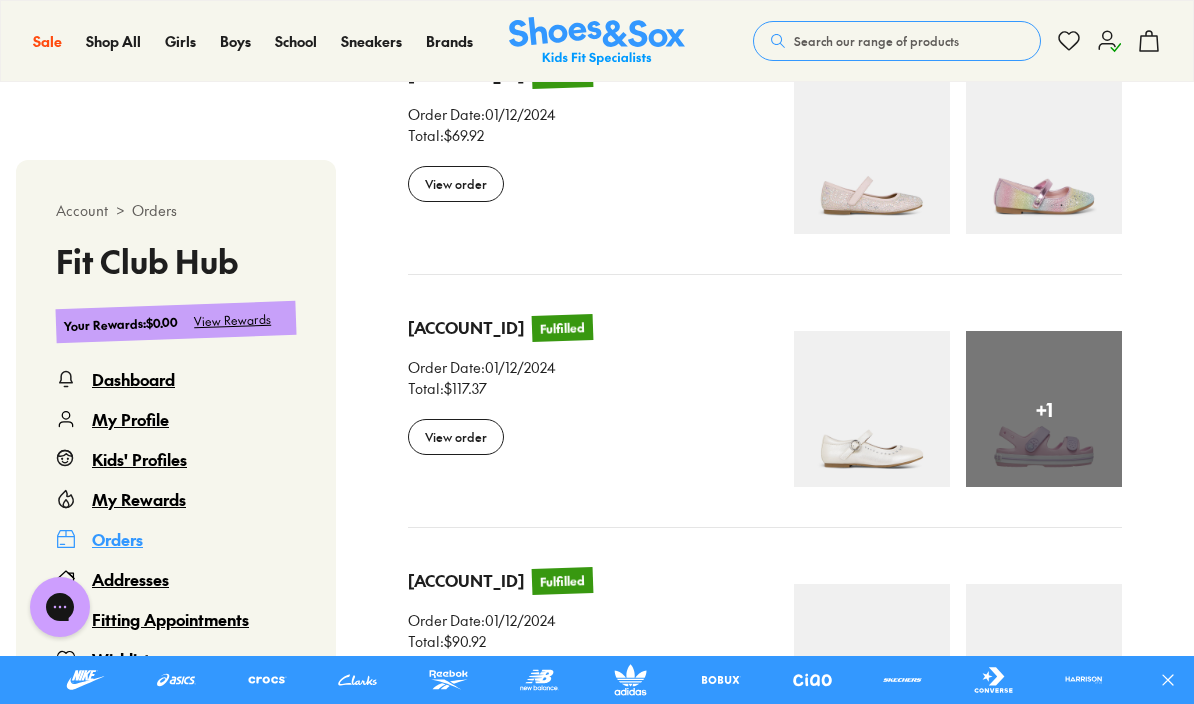 click on "View order" at bounding box center [456, 437] 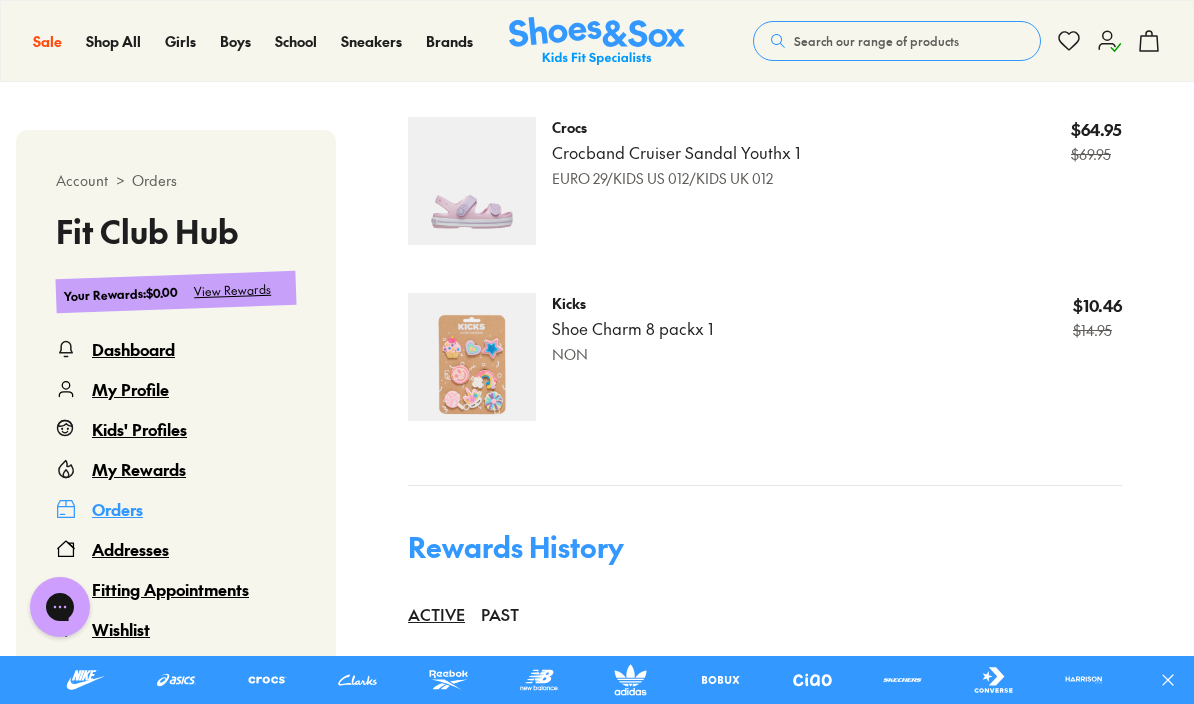 scroll, scrollTop: 1260, scrollLeft: 0, axis: vertical 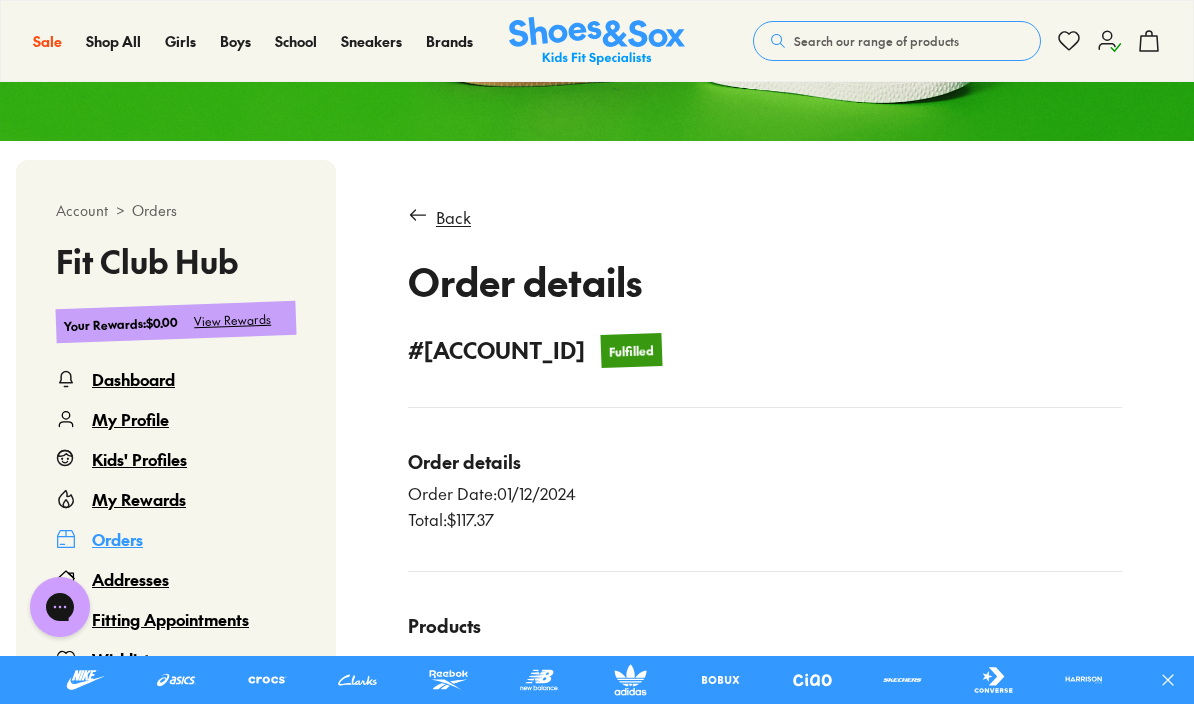 click on "Back" at bounding box center [765, 217] 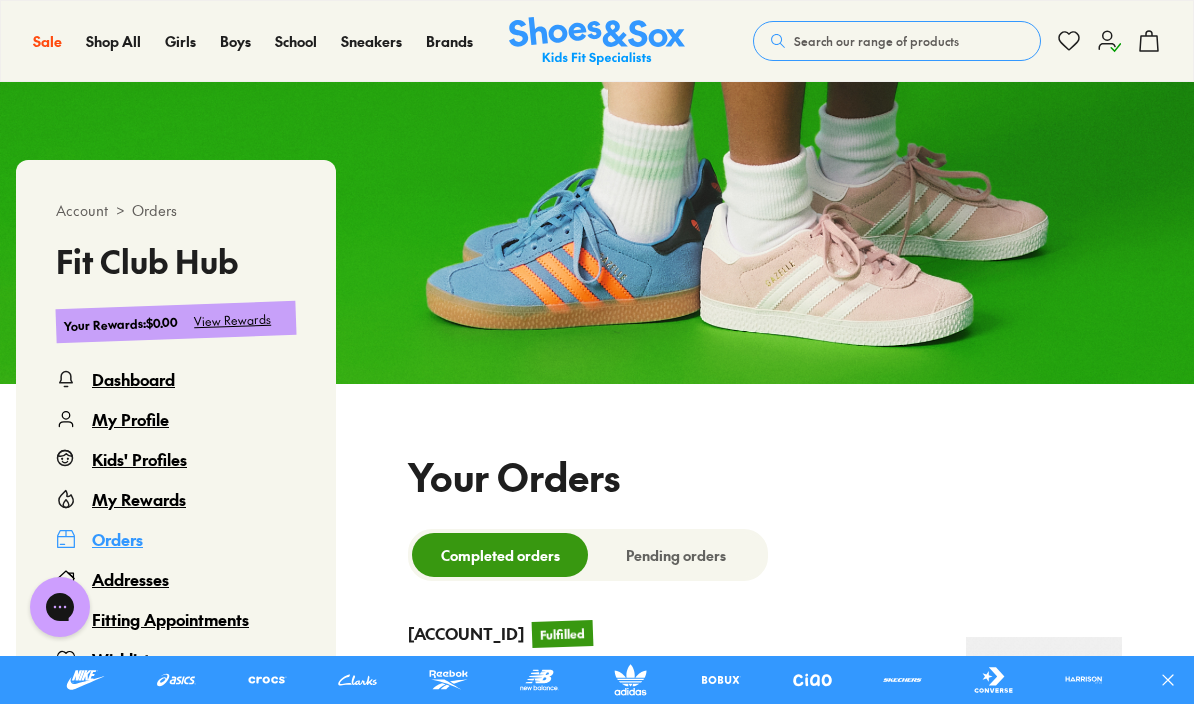 select 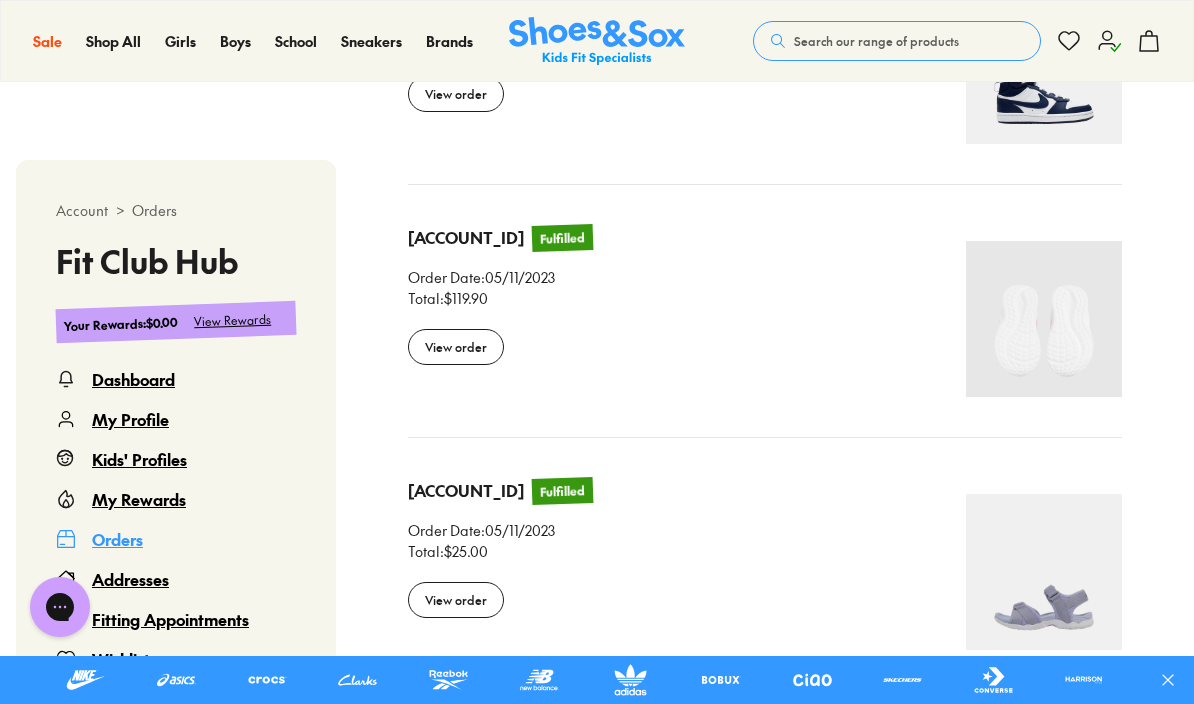 scroll, scrollTop: 2037, scrollLeft: 0, axis: vertical 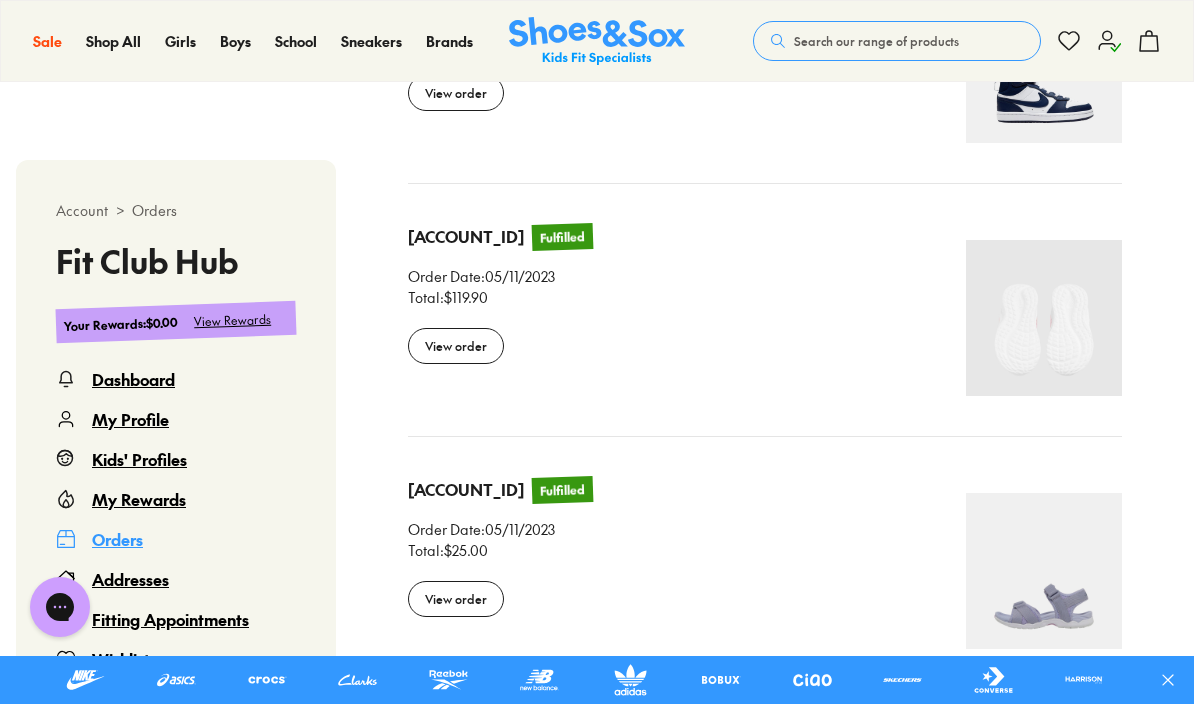 click on "View order" at bounding box center (456, 346) 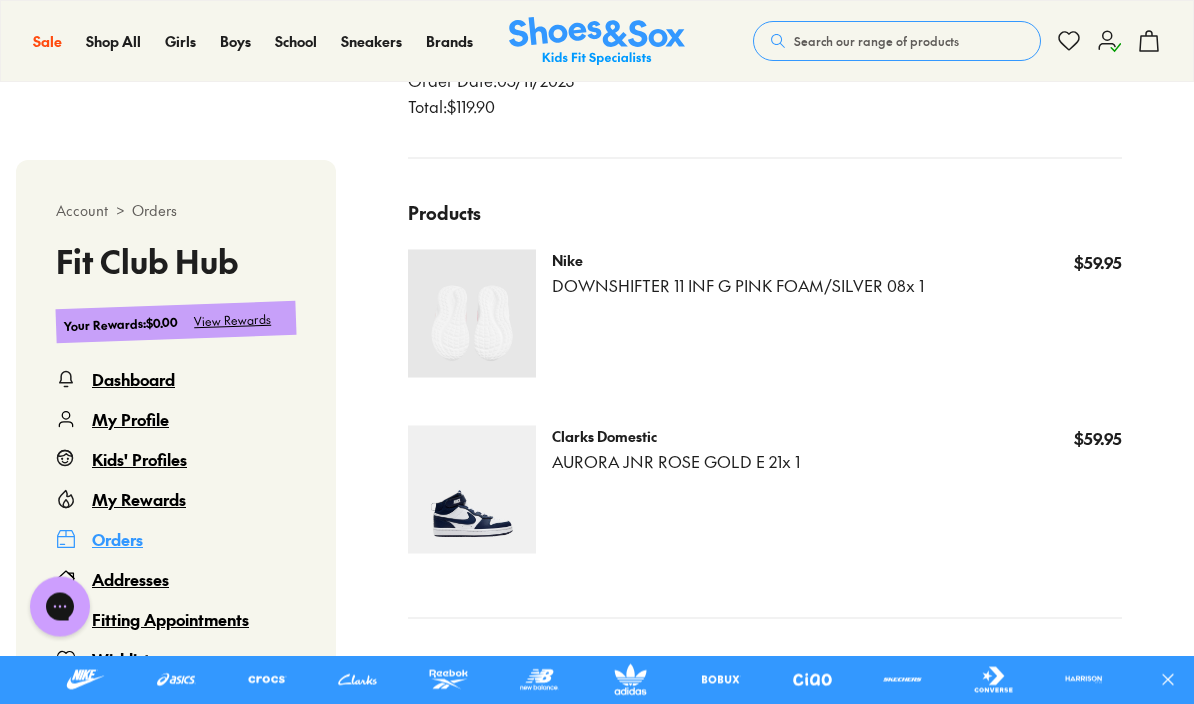 scroll, scrollTop: 783, scrollLeft: 0, axis: vertical 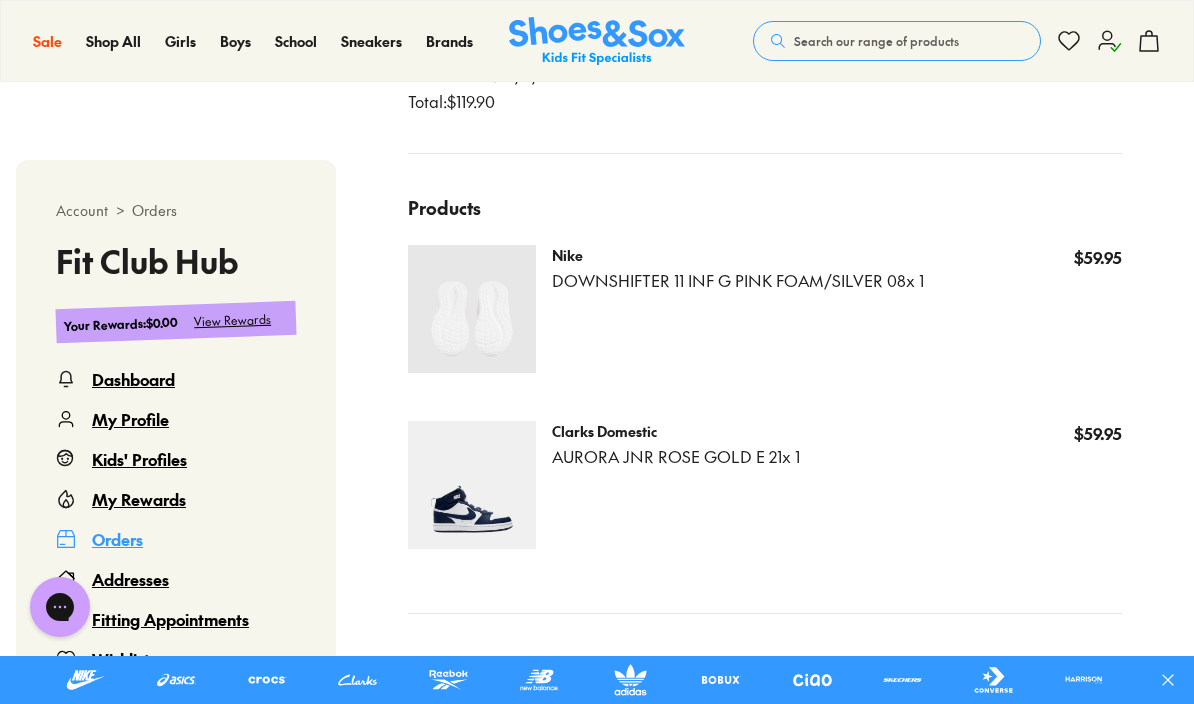 click at bounding box center (472, 309) 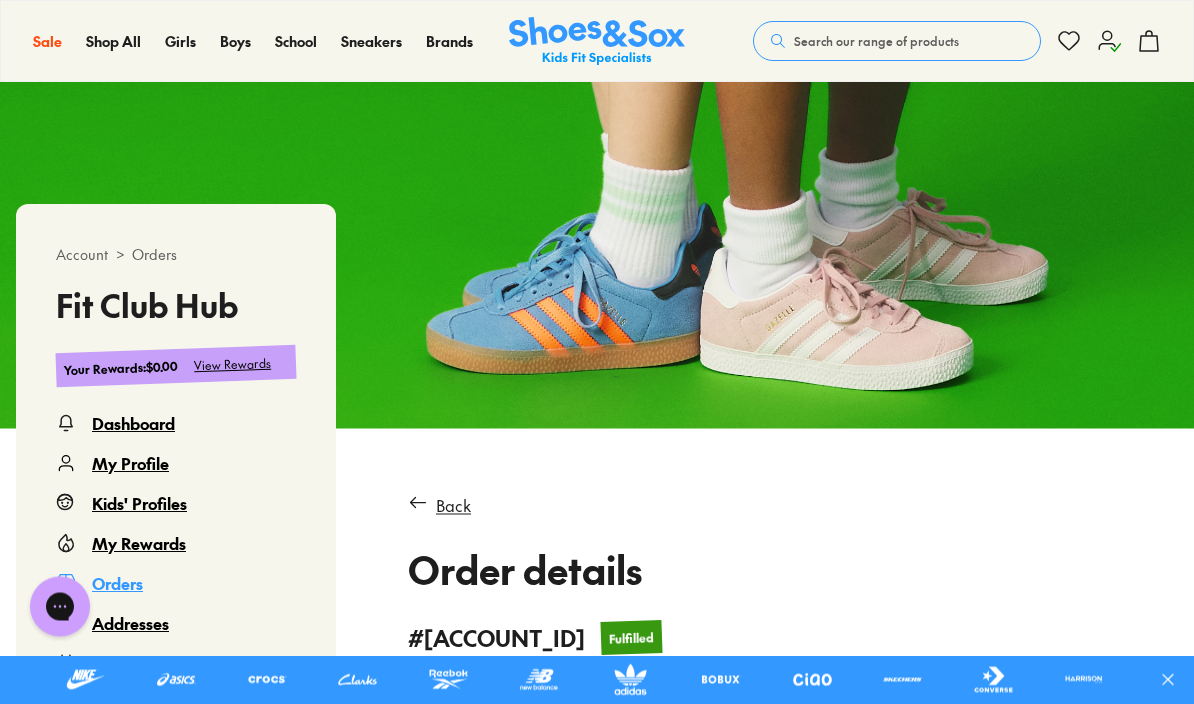 scroll, scrollTop: 0, scrollLeft: 0, axis: both 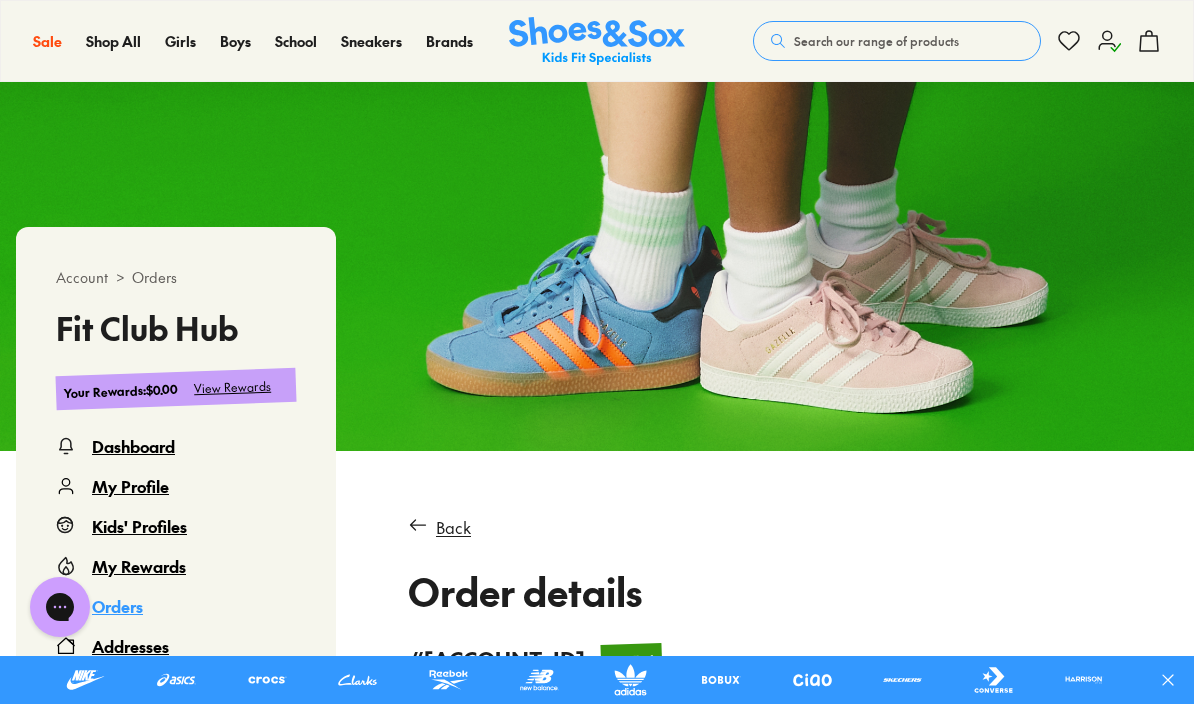 click on "Back" at bounding box center (453, 527) 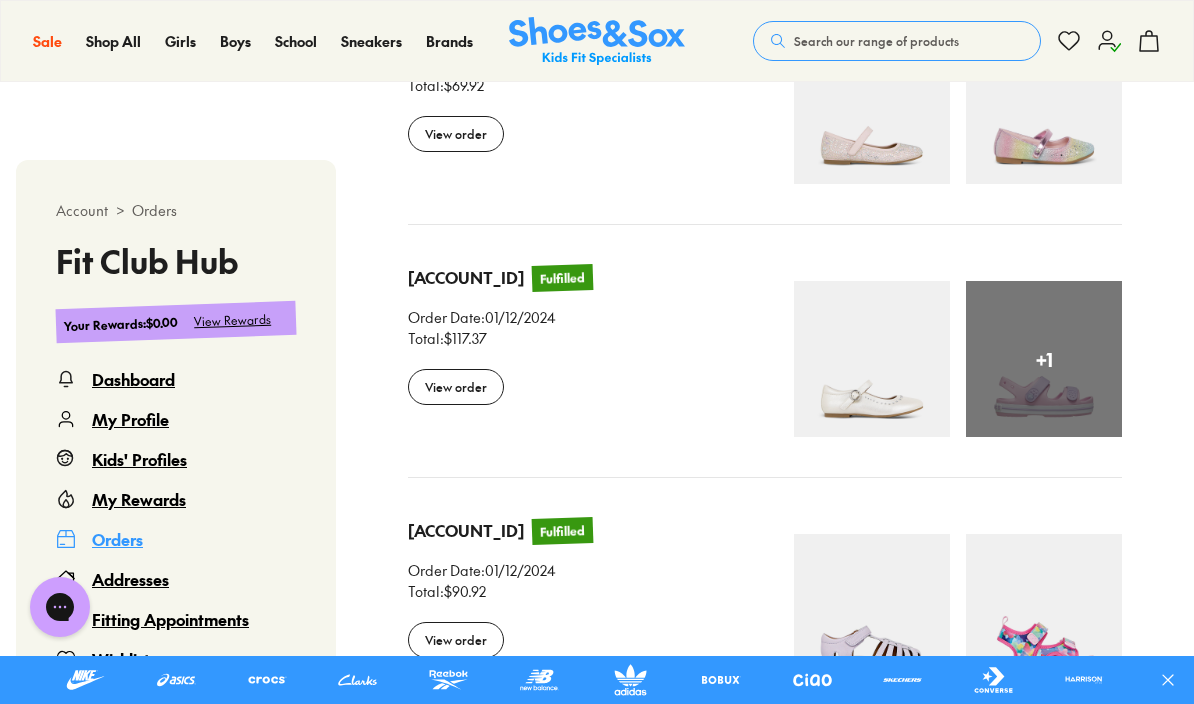 select 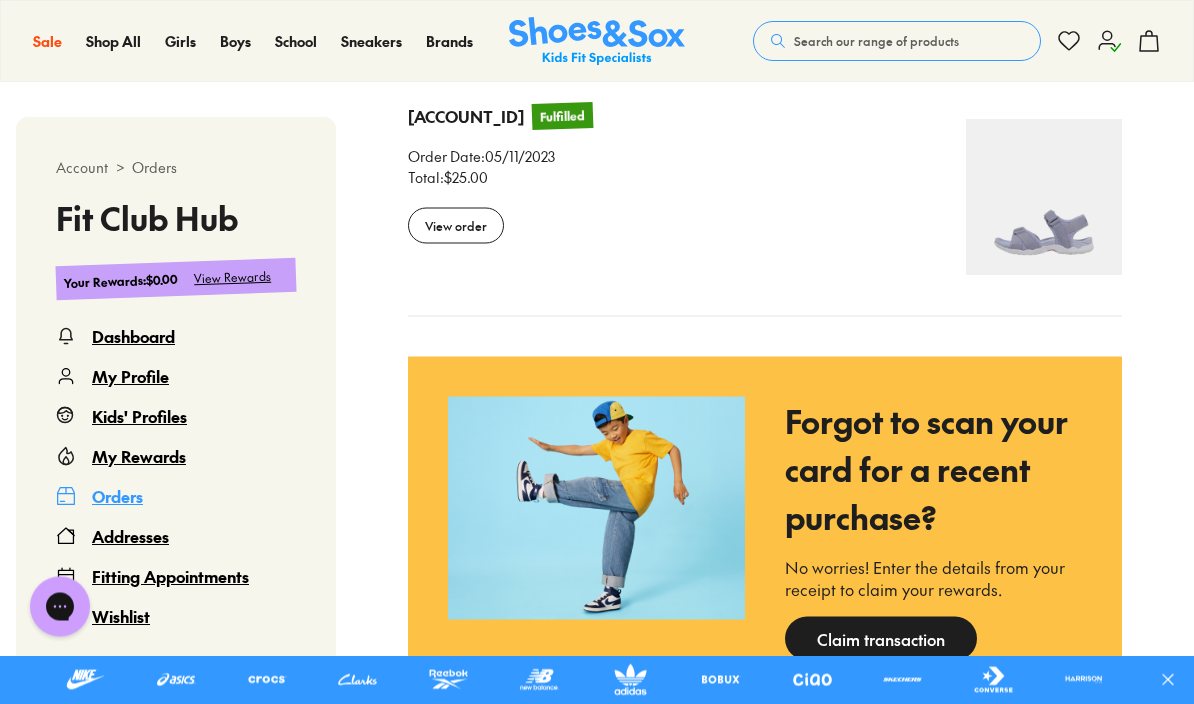 scroll, scrollTop: 2435, scrollLeft: 0, axis: vertical 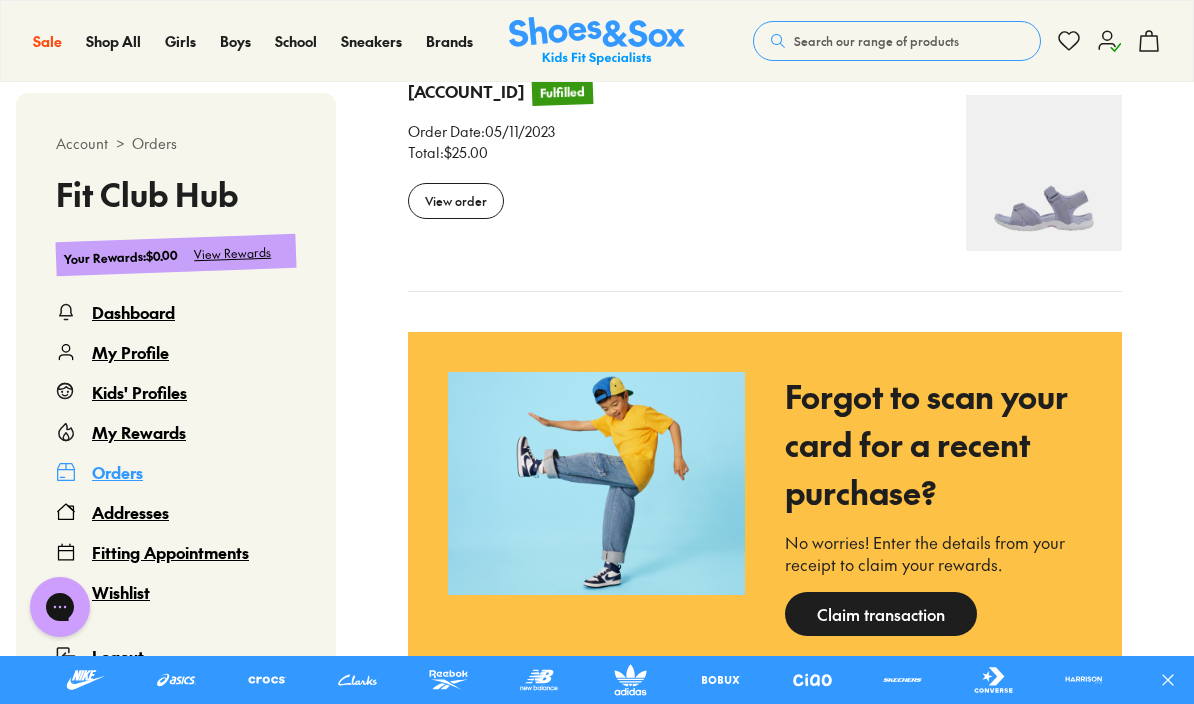 click on "View order" at bounding box center [456, 201] 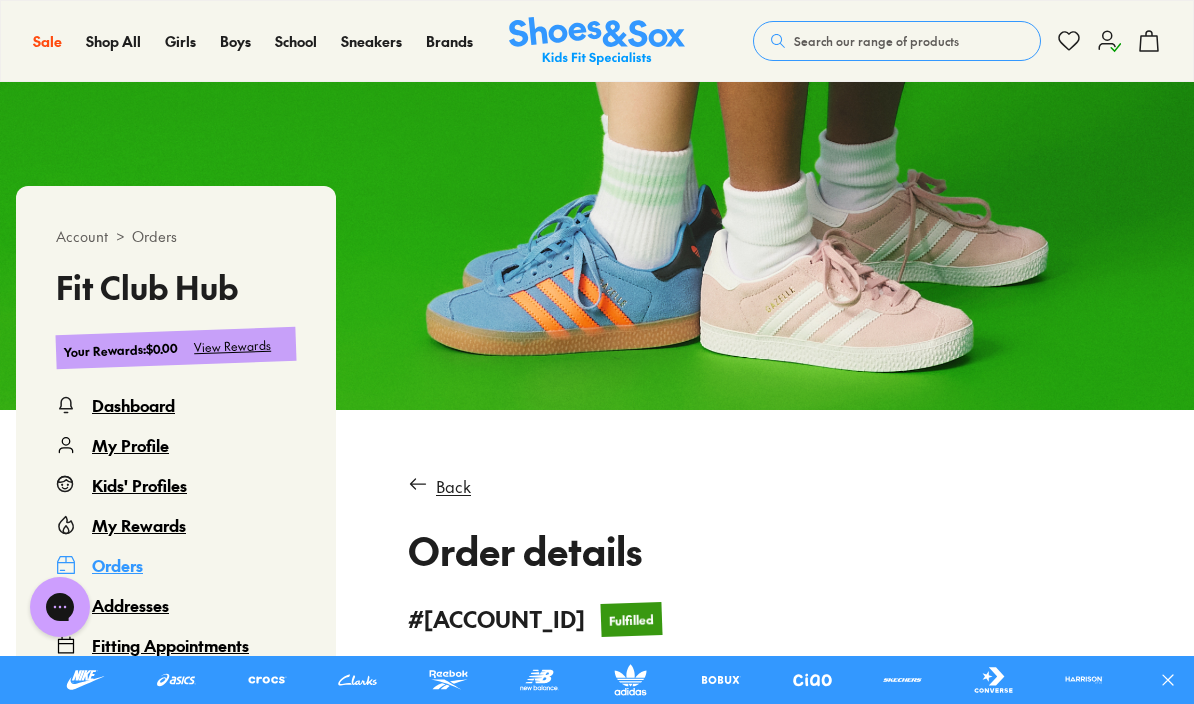 scroll, scrollTop: 0, scrollLeft: 0, axis: both 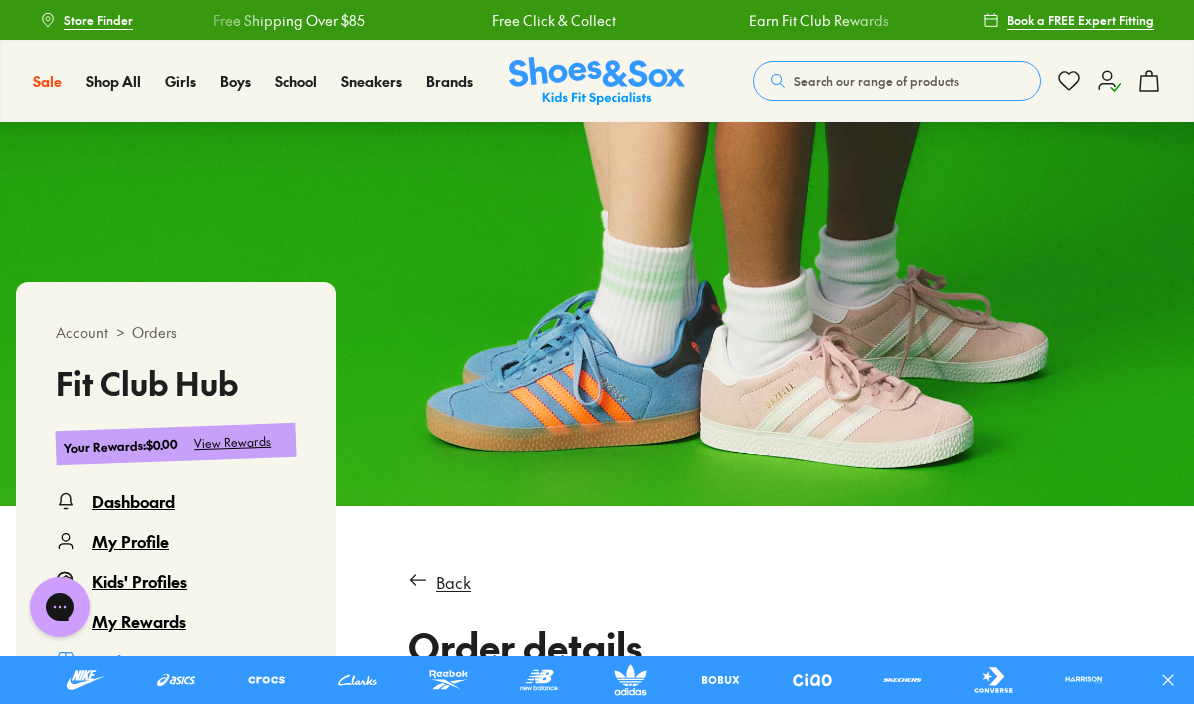 click on "Search our range of products" at bounding box center (876, 81) 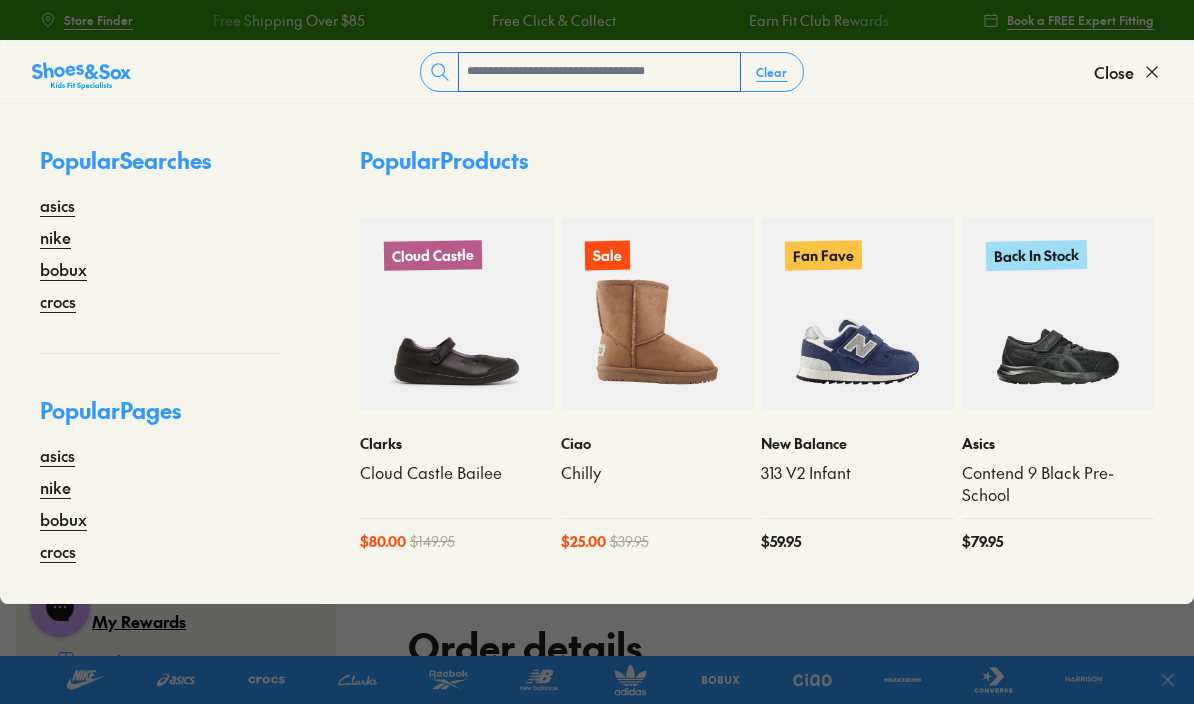 click at bounding box center (599, 72) 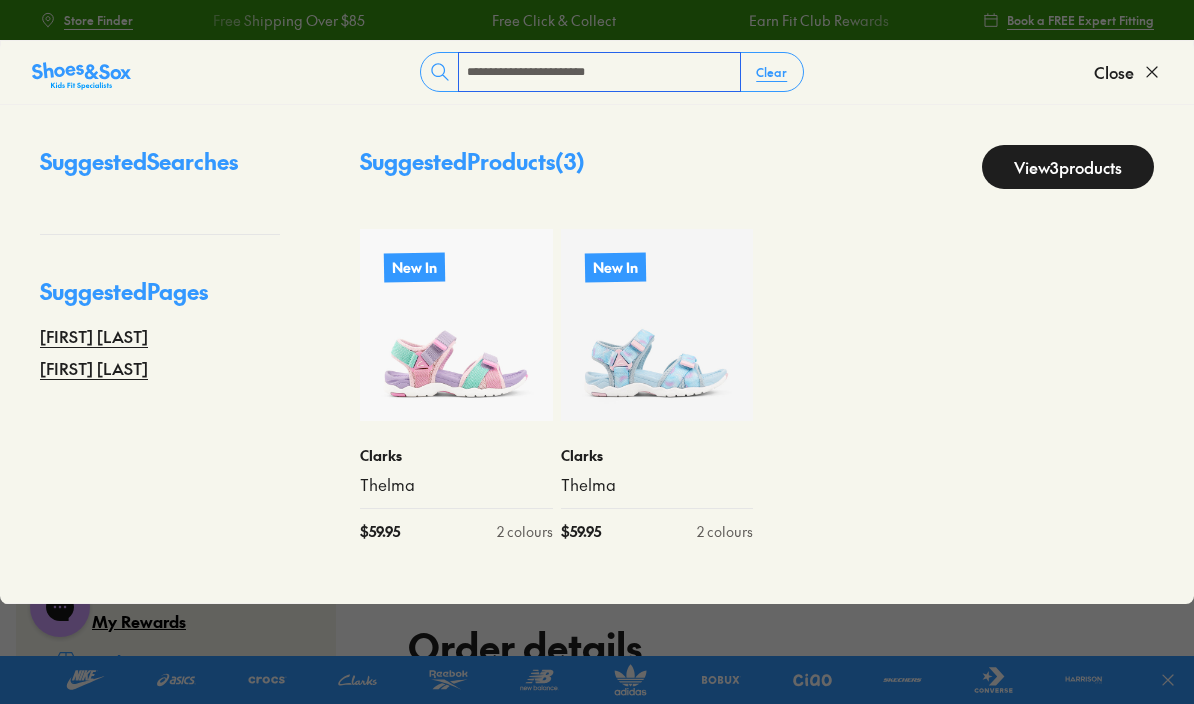 type on "**********" 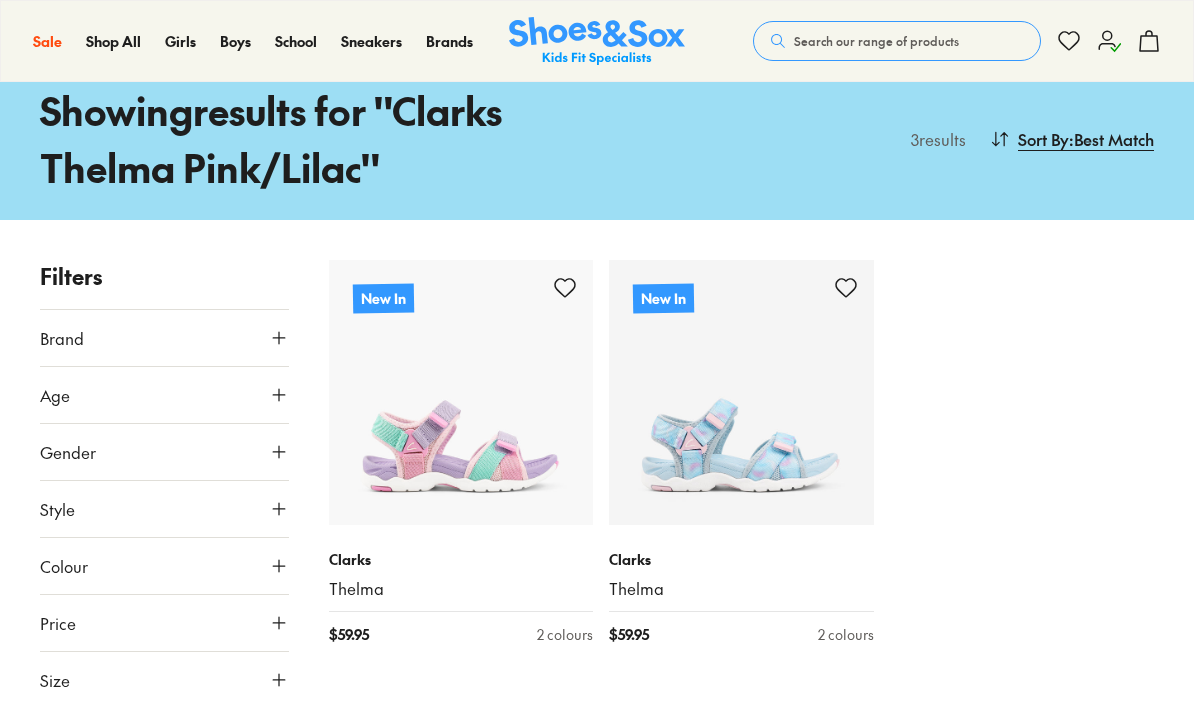 scroll, scrollTop: 93, scrollLeft: 0, axis: vertical 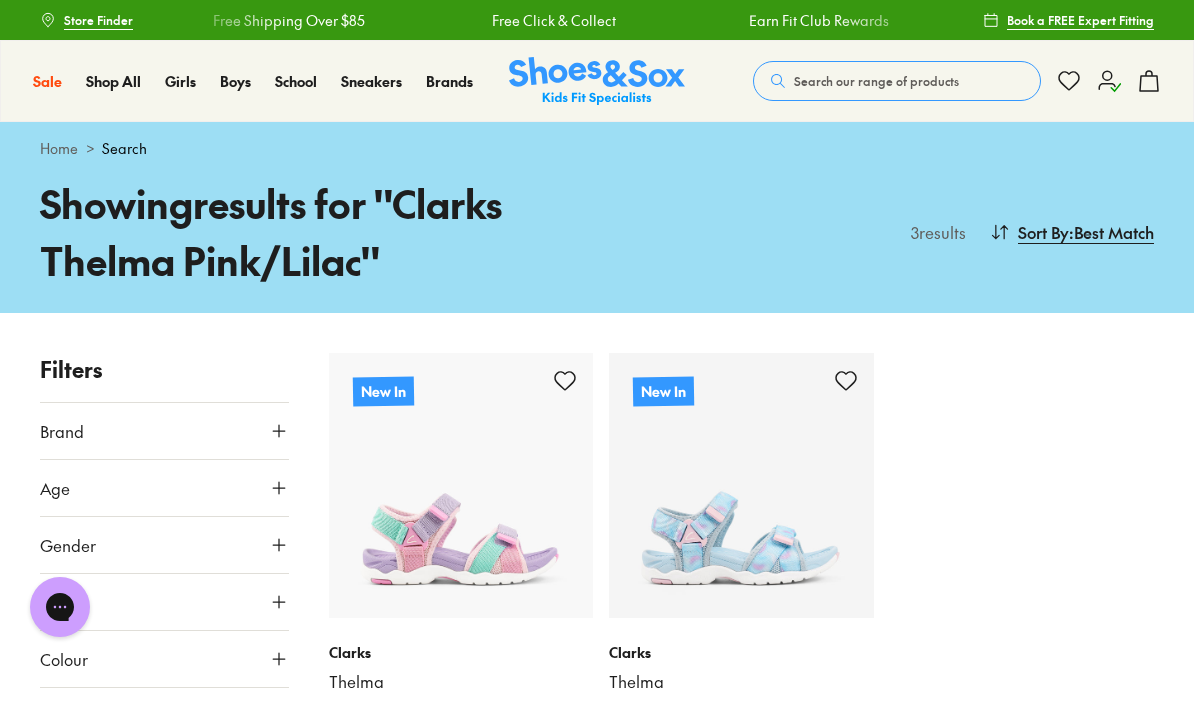 click on "Search our range of products" at bounding box center (897, 81) 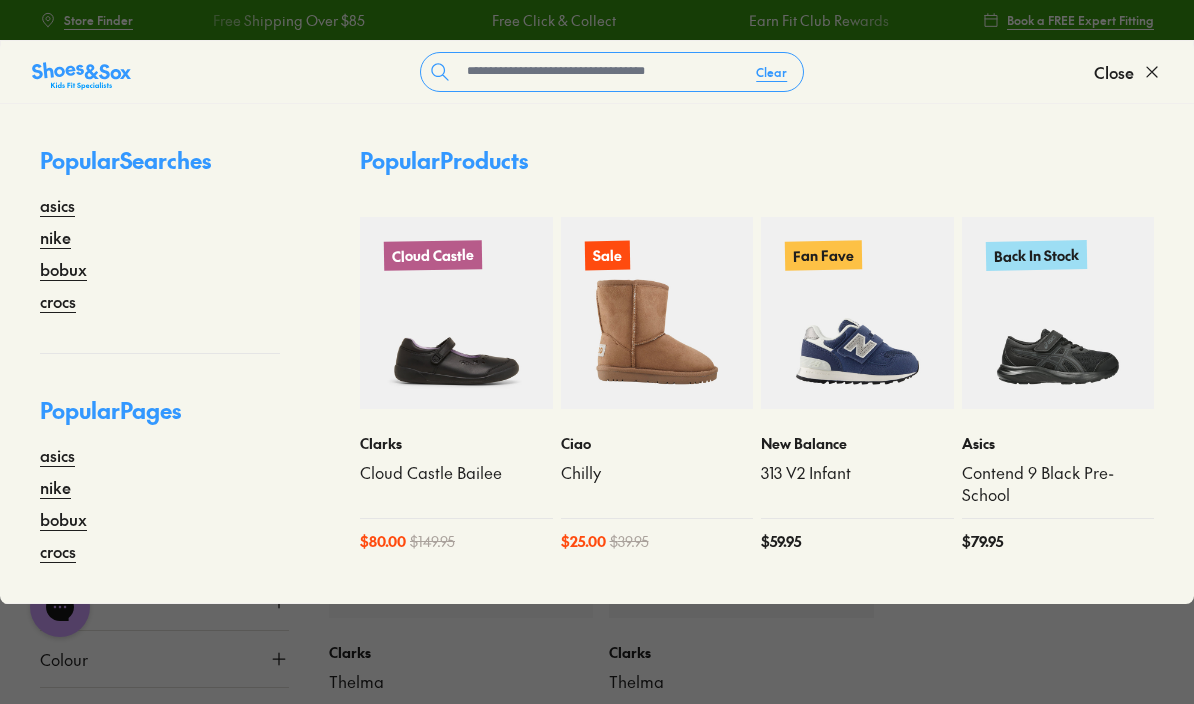 click 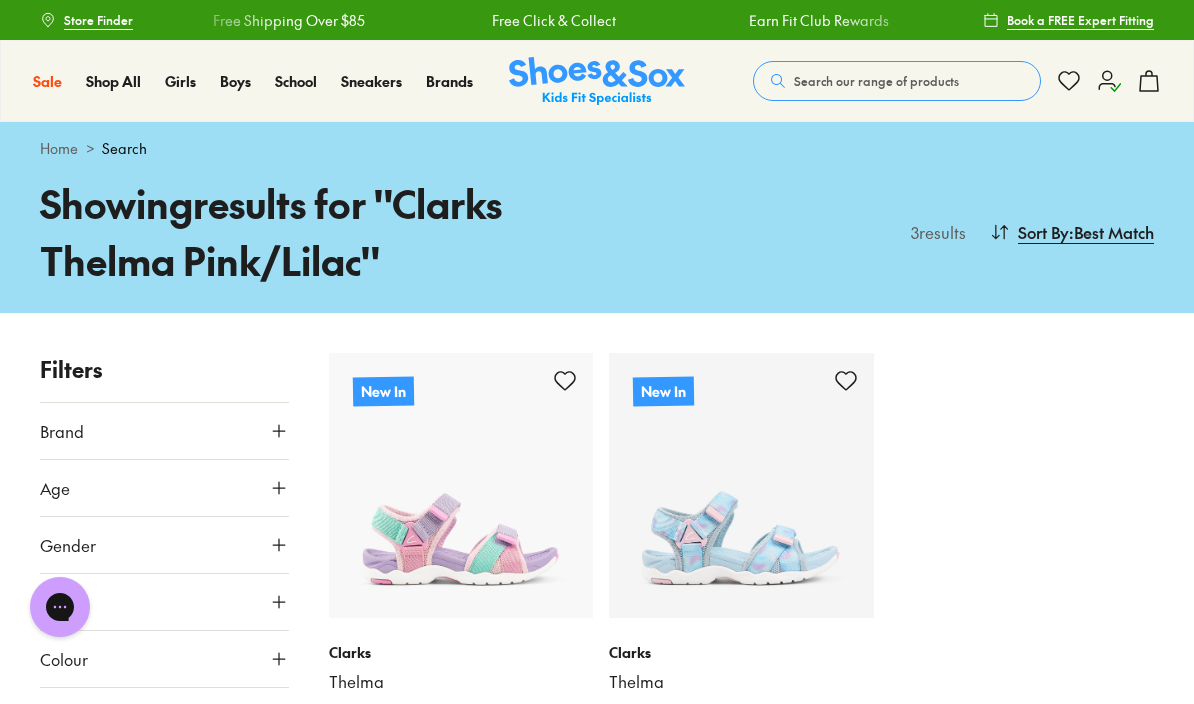 click on "Girls Sports Shoes" at bounding box center [342, 181] 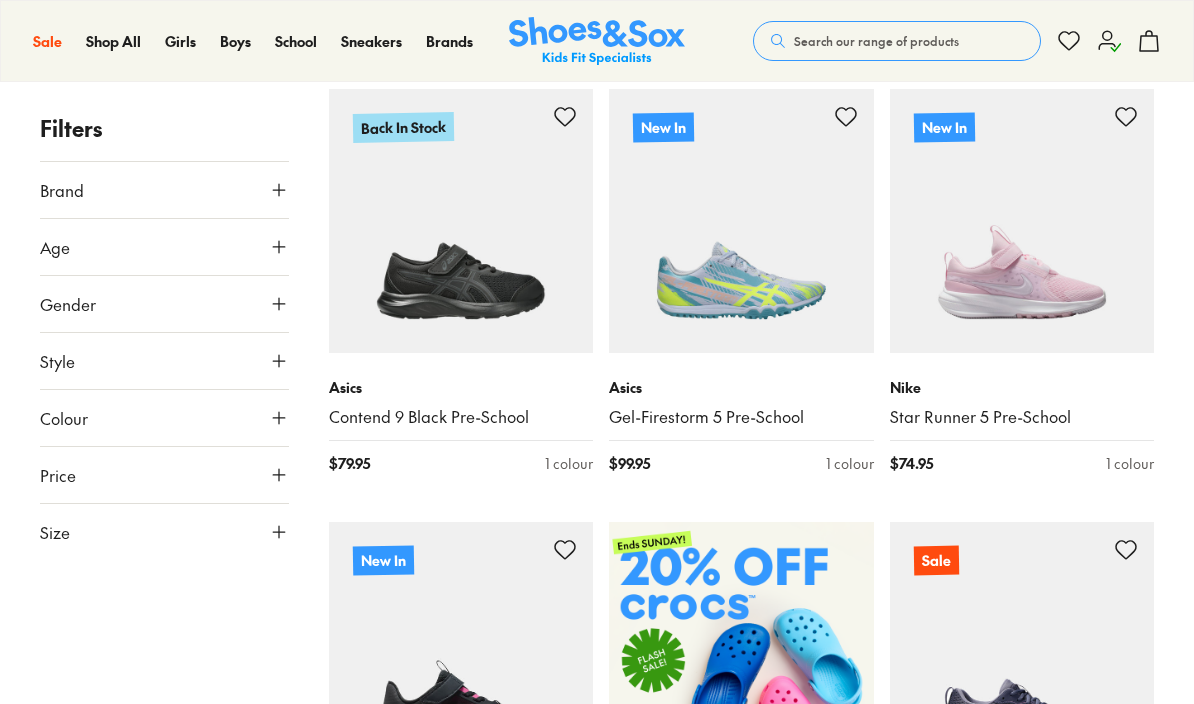 scroll, scrollTop: 0, scrollLeft: 0, axis: both 